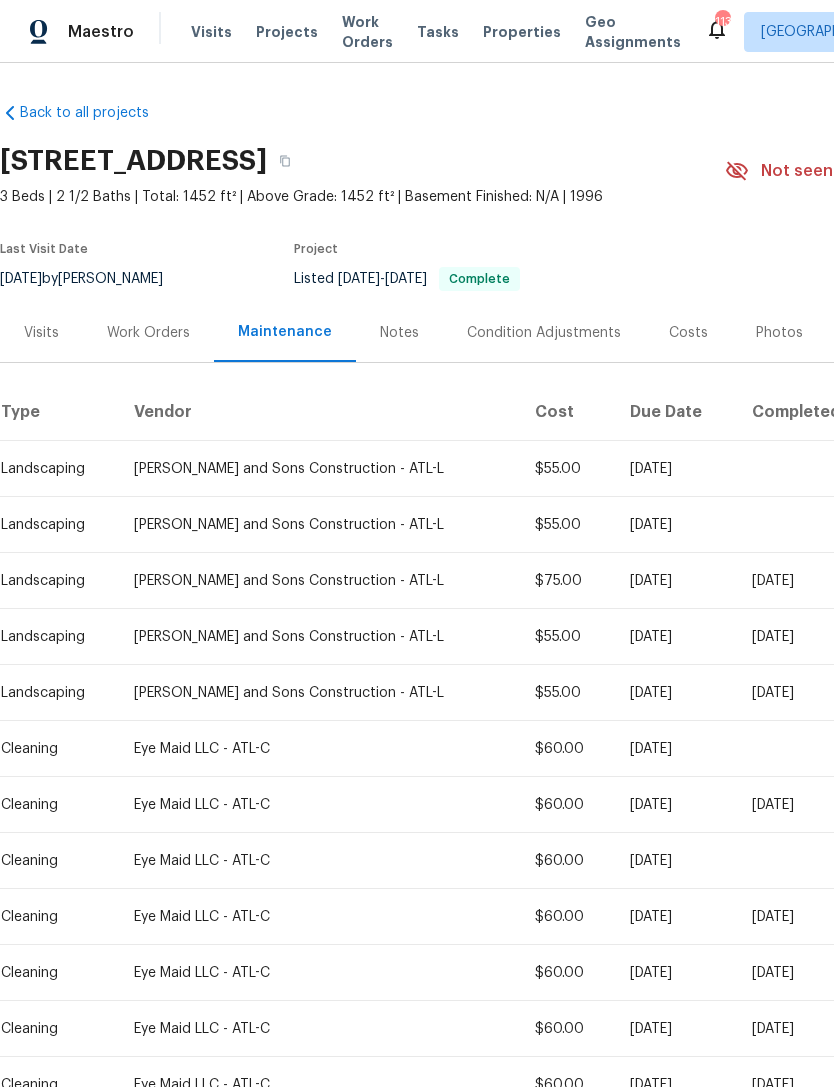 scroll, scrollTop: 0, scrollLeft: 0, axis: both 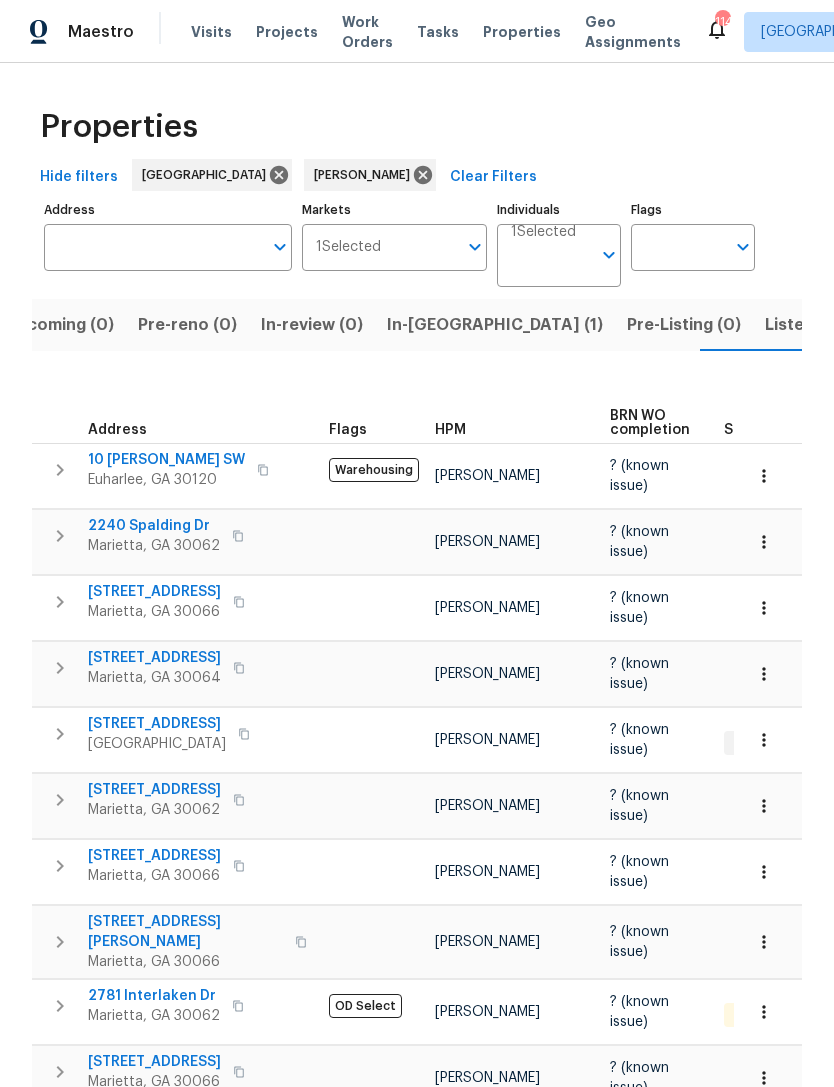 click on "In-reno (1)" at bounding box center [495, 325] 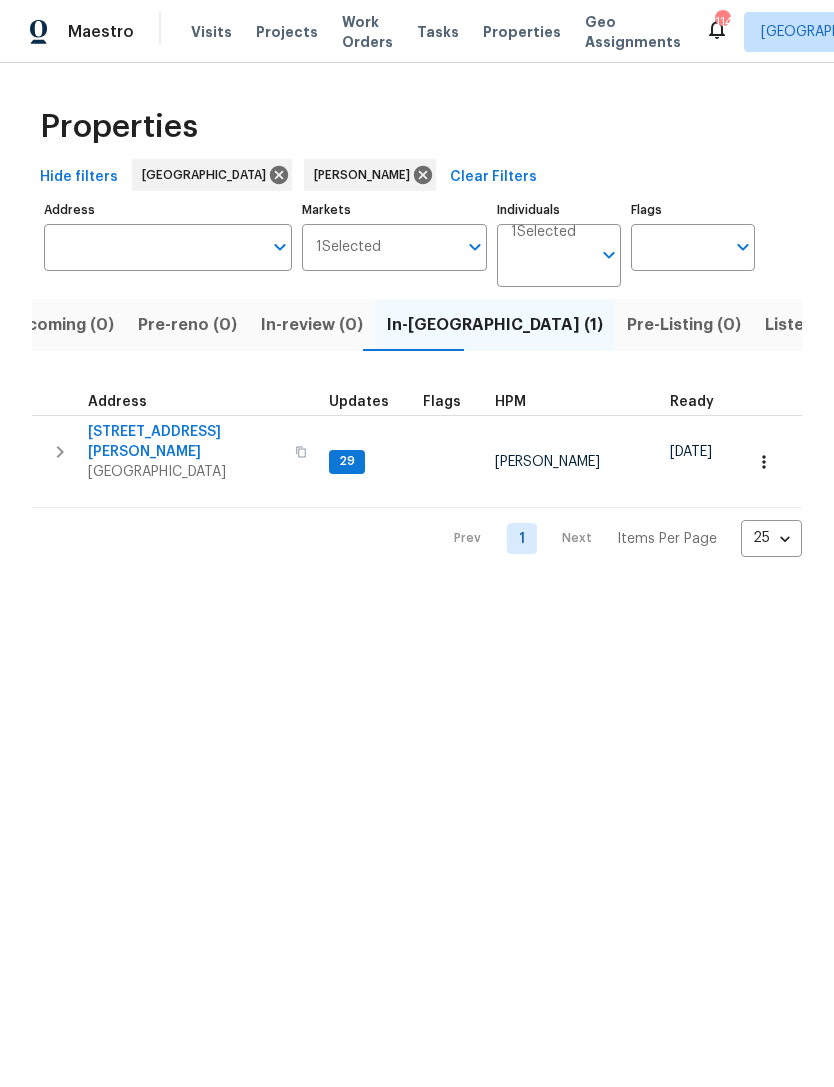 click on "3611 Silver Brooke Ln NW" at bounding box center (185, 442) 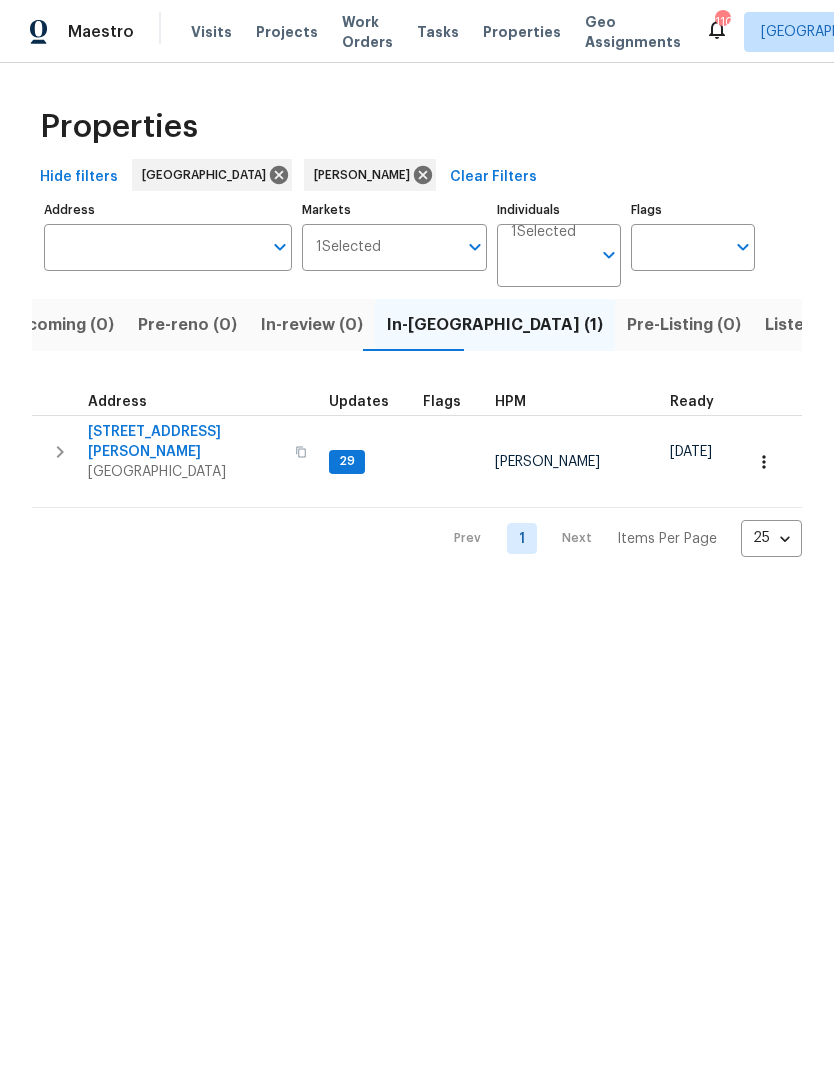 click on "Visits" at bounding box center (211, 32) 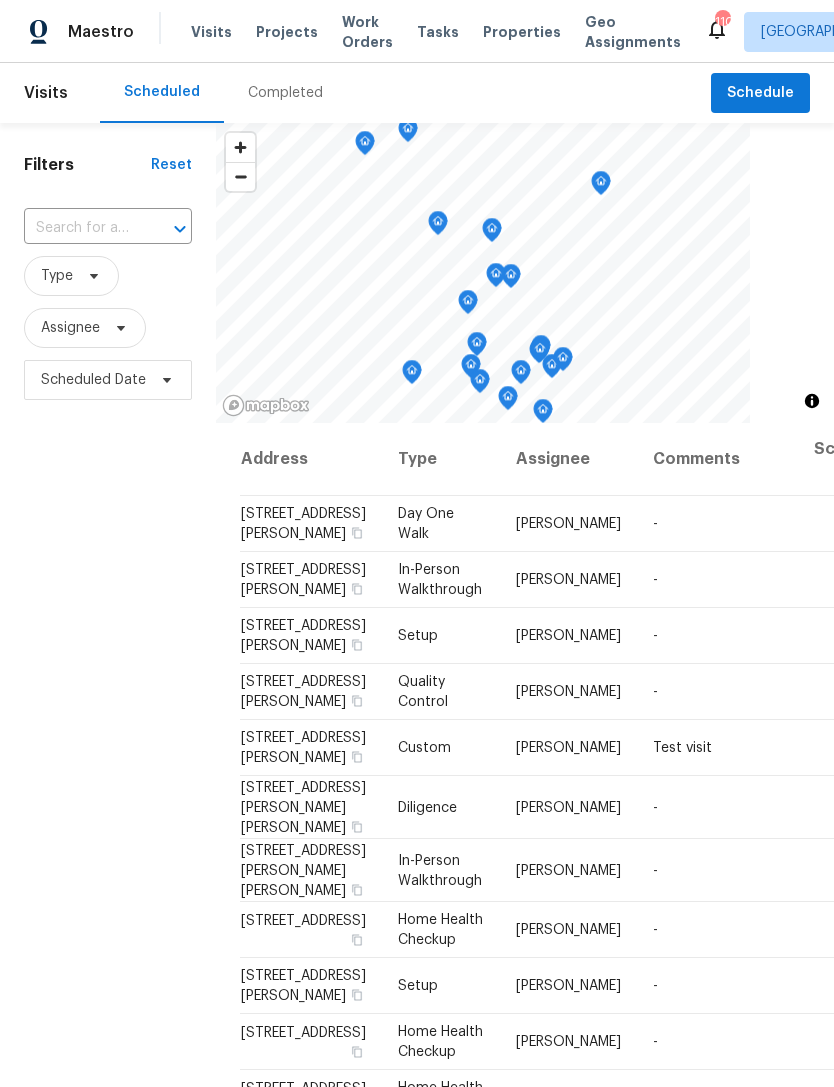 click at bounding box center [166, 229] 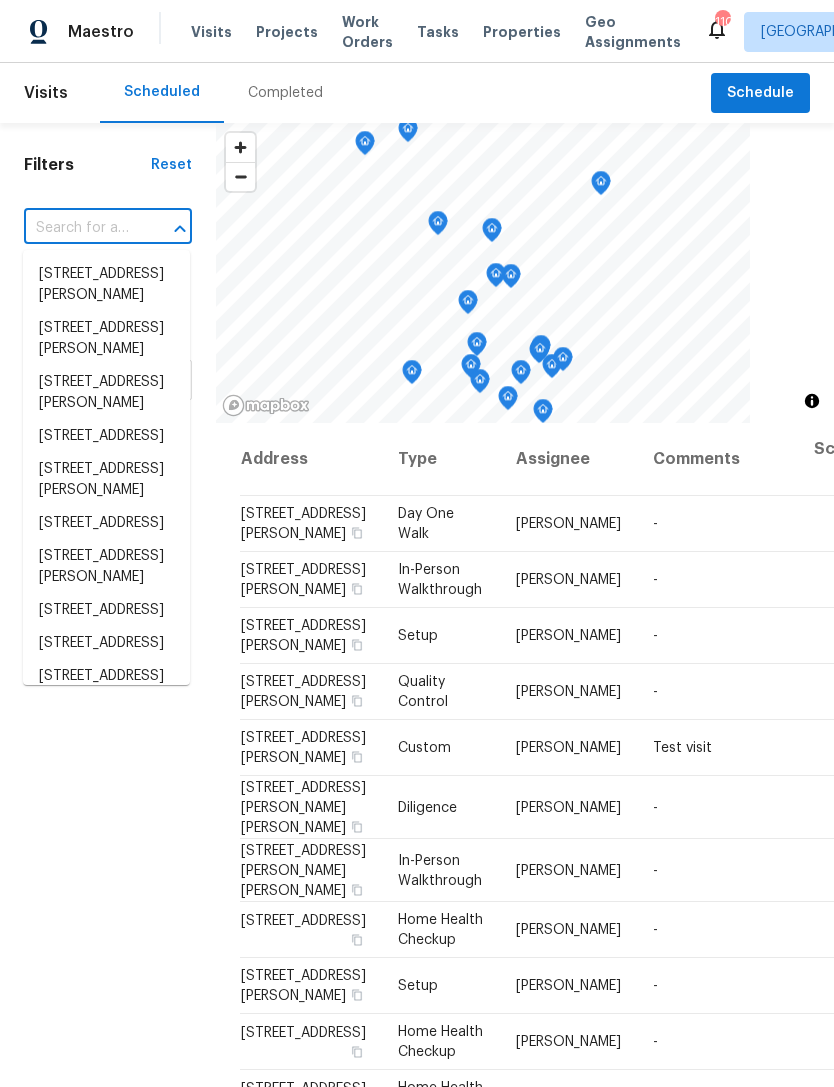 click at bounding box center [166, 229] 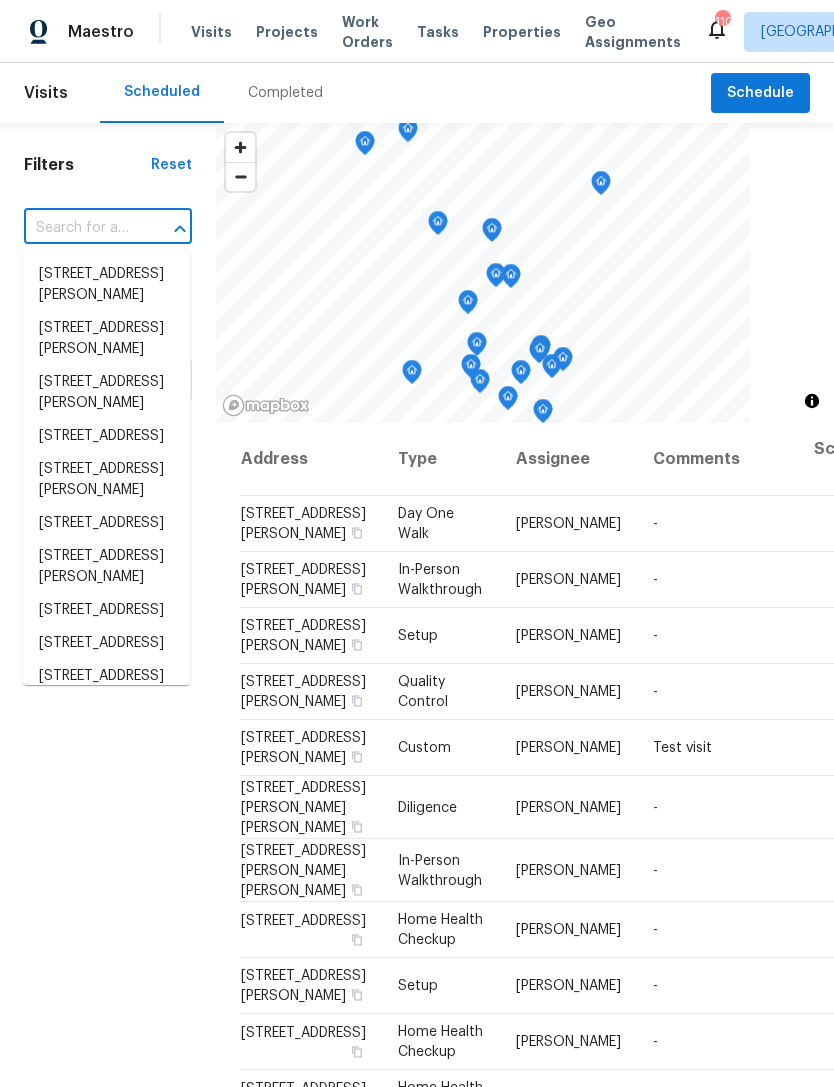 click at bounding box center [80, 228] 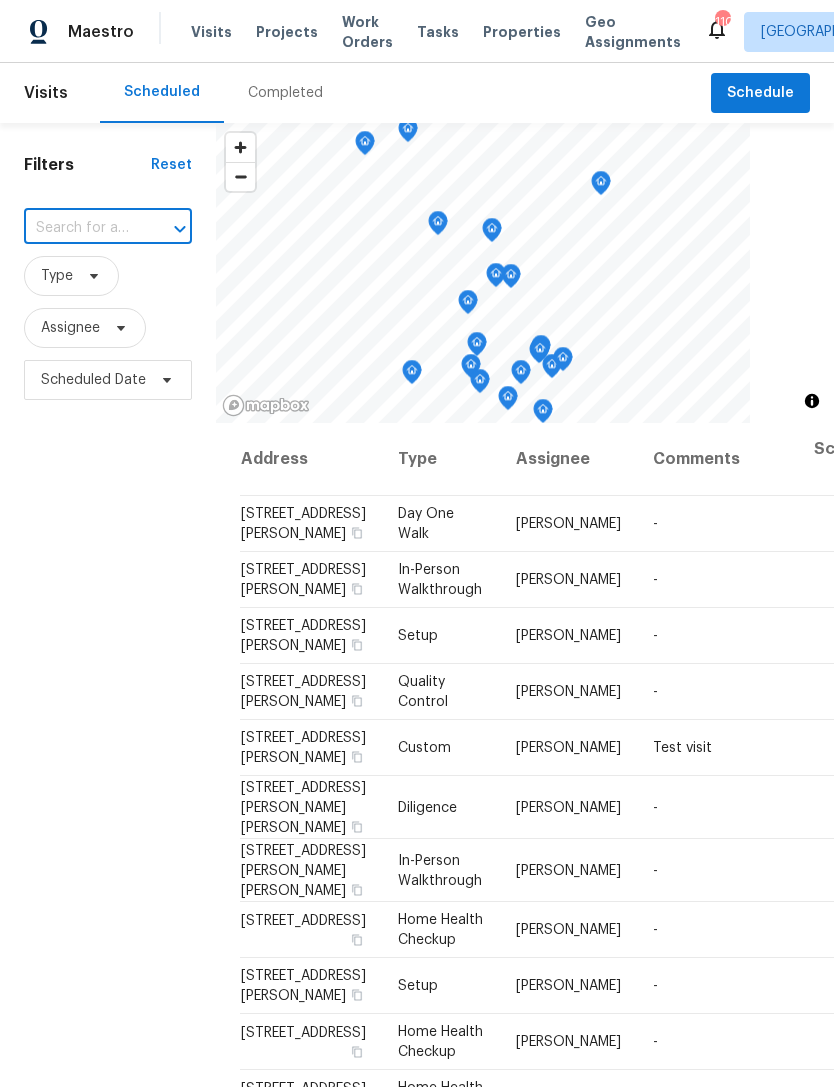 paste on "[STREET_ADDRESS]" 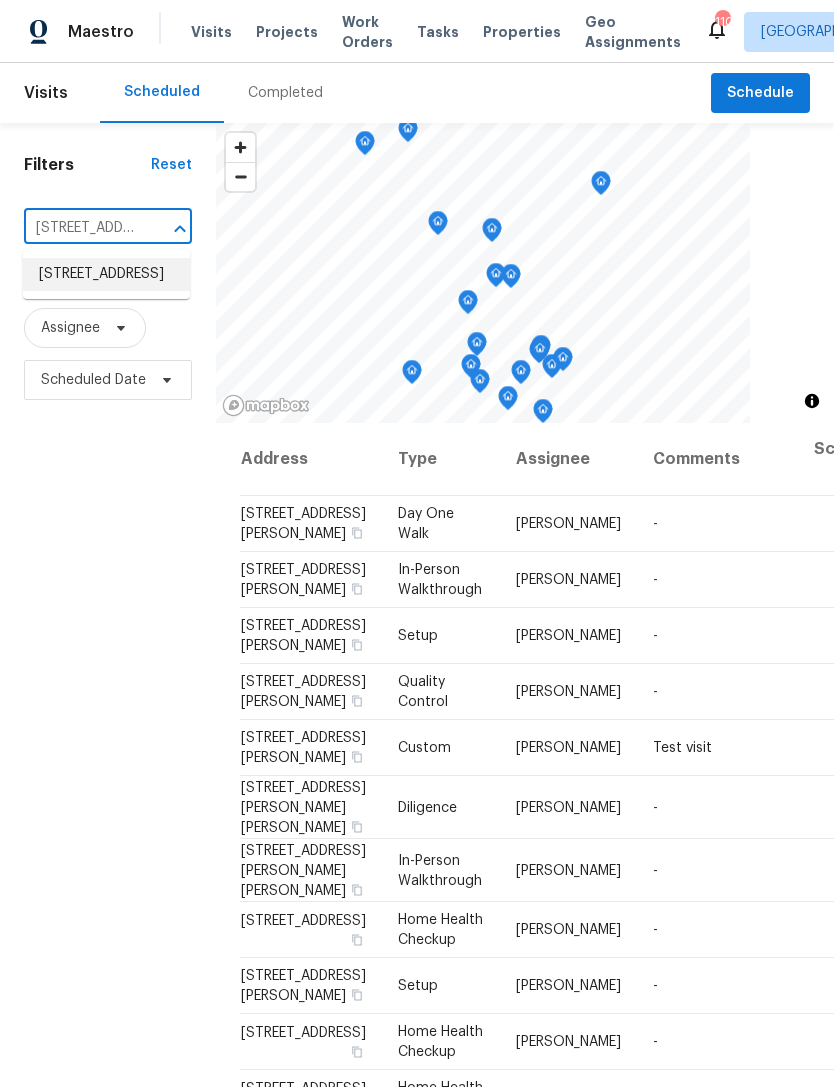 click on "[STREET_ADDRESS]" at bounding box center [106, 274] 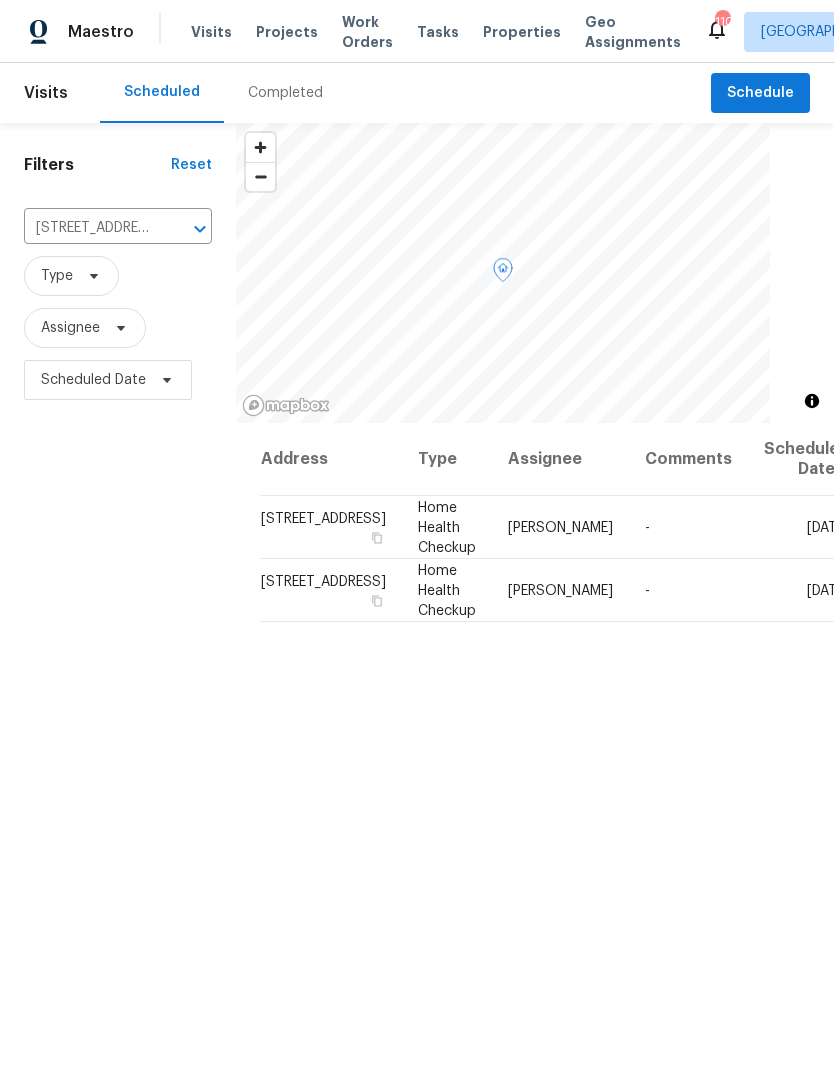 click at bounding box center [0, 0] 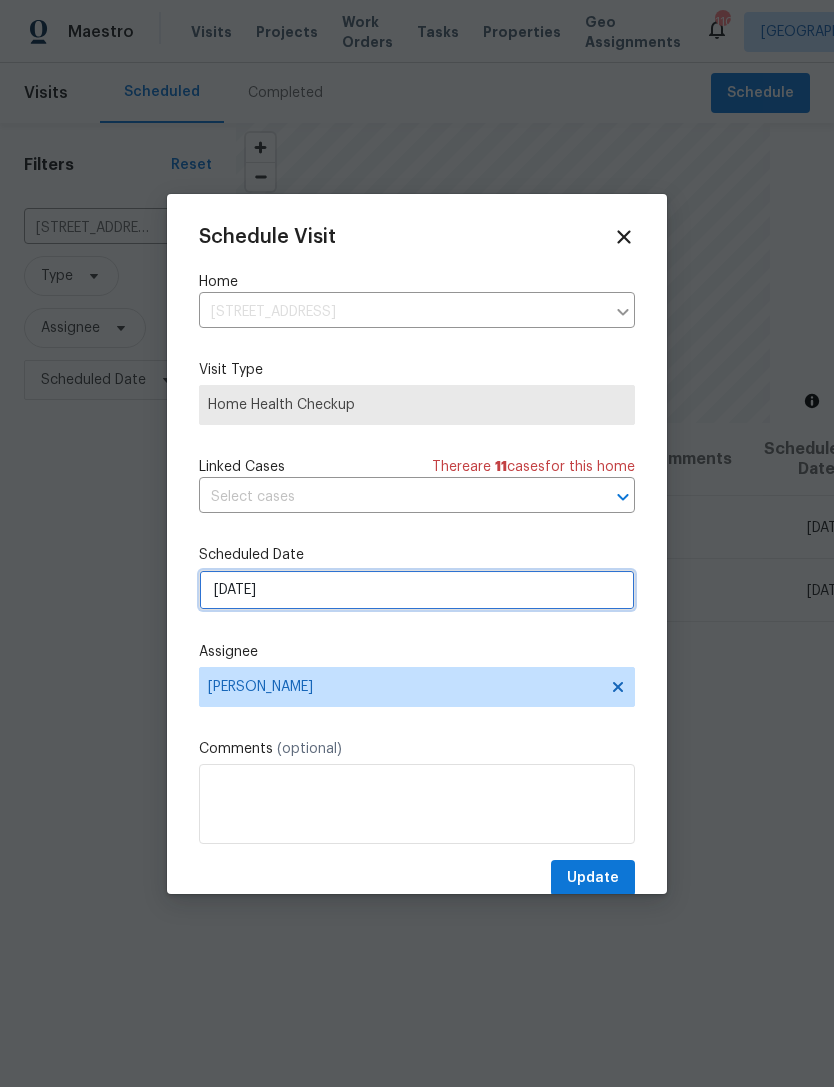click on "7/20/2025" at bounding box center (417, 590) 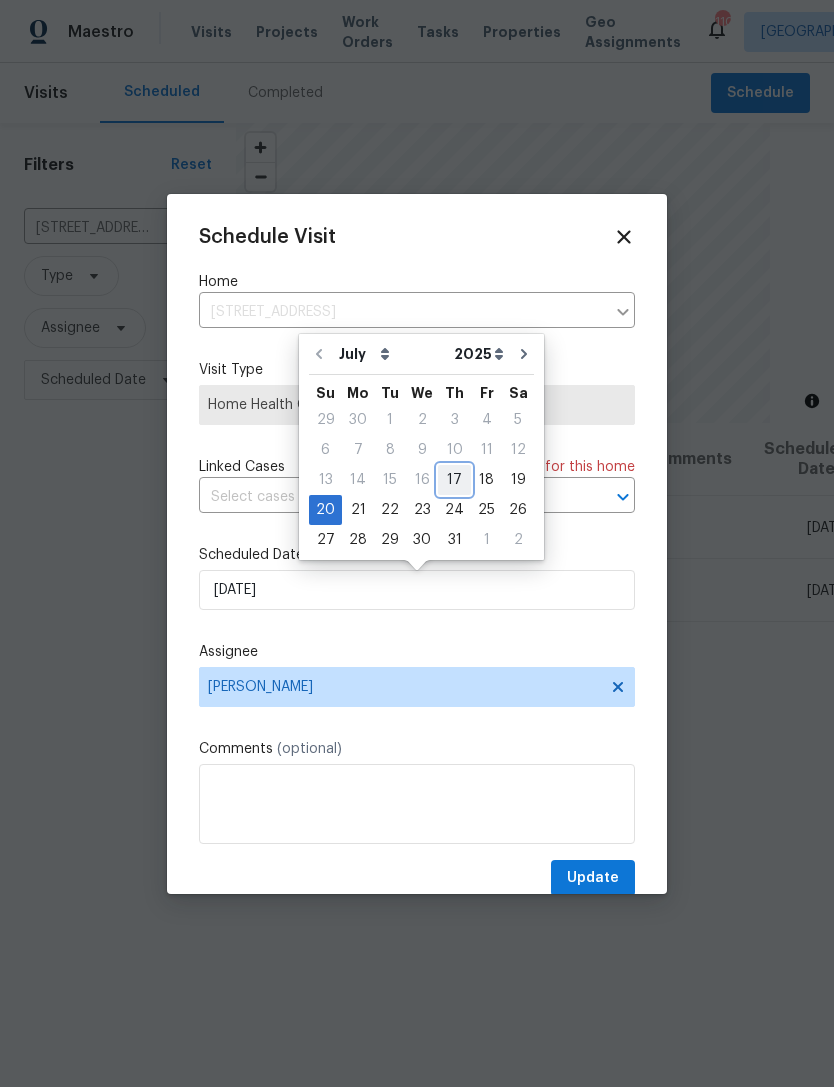 click on "17" at bounding box center (454, 480) 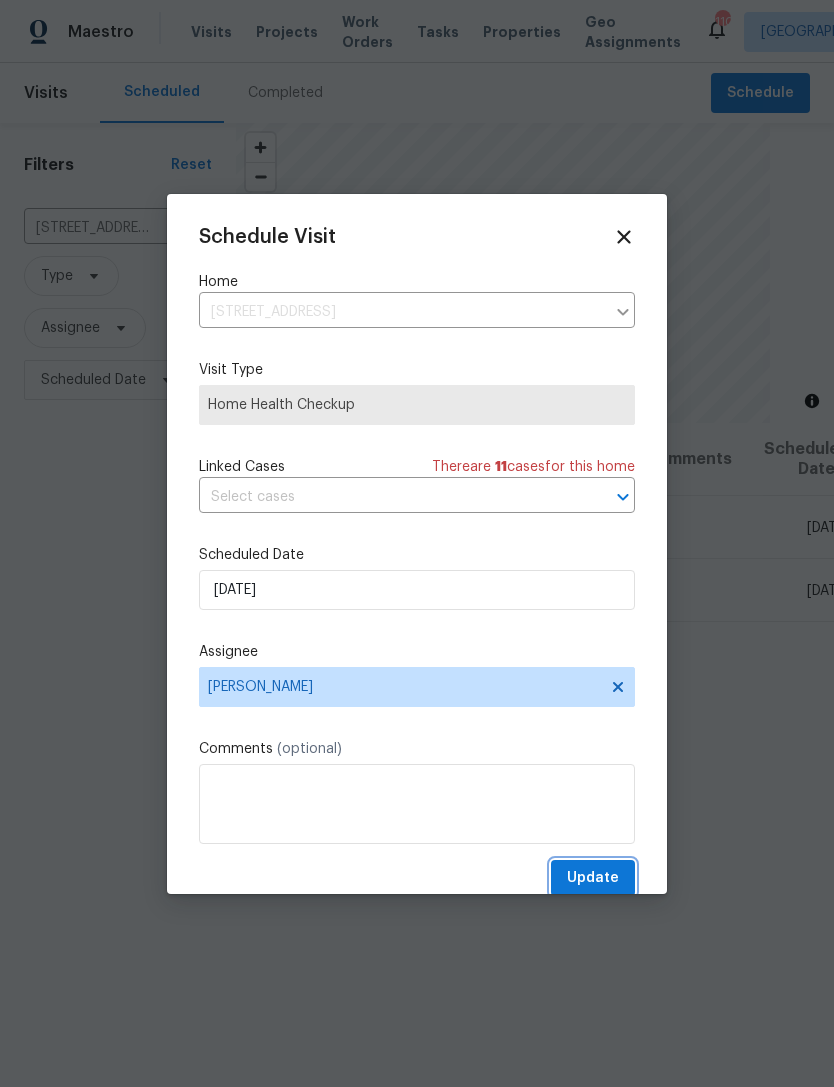 click on "Update" at bounding box center [593, 878] 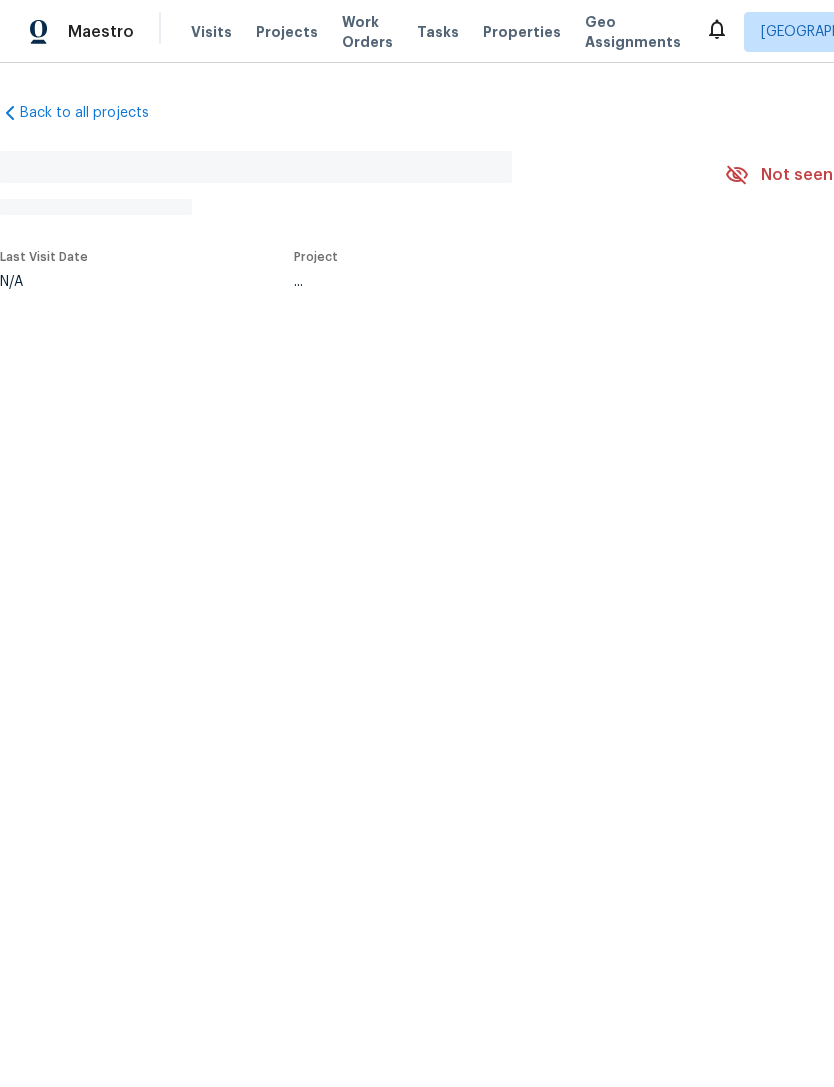 scroll, scrollTop: 0, scrollLeft: 0, axis: both 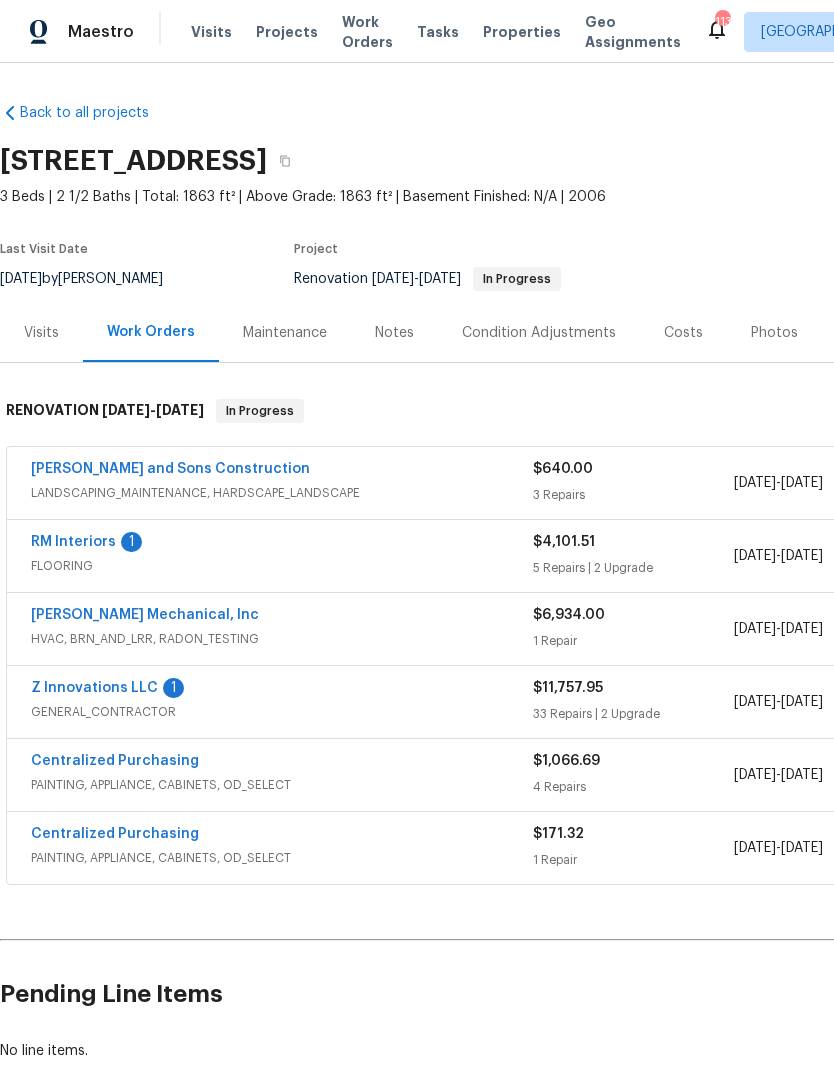 click on "Z Innovations LLC" at bounding box center (94, 688) 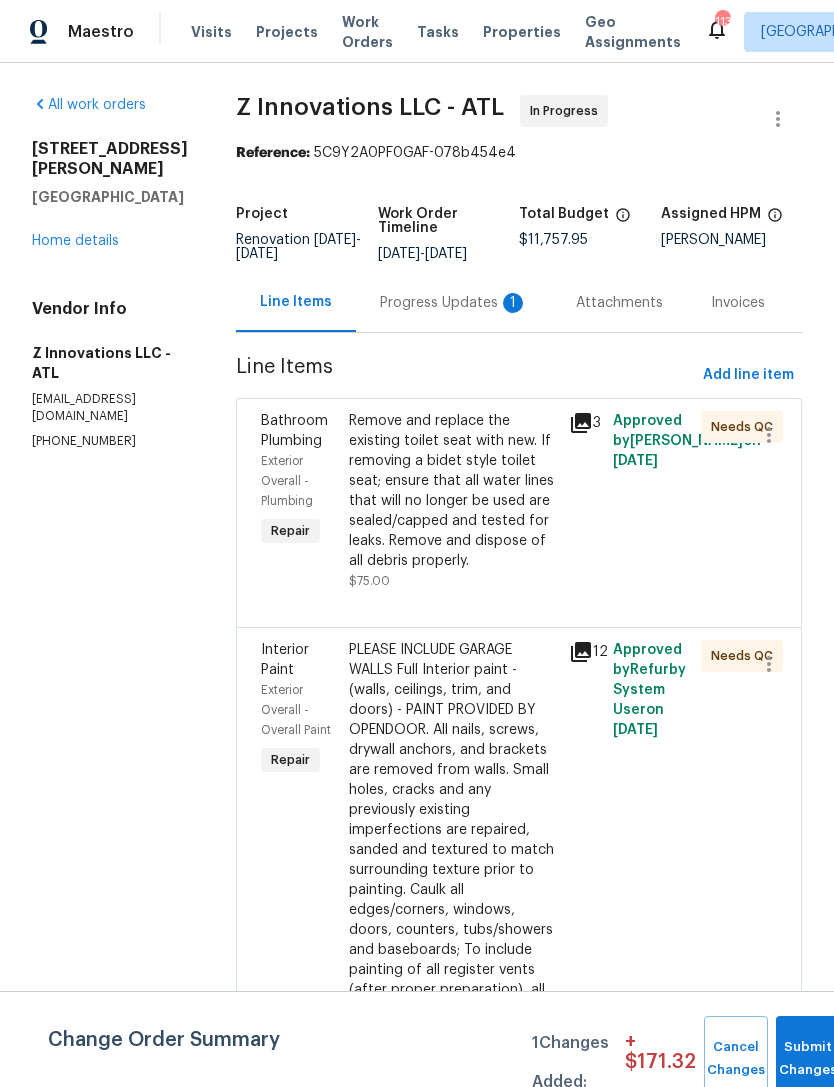 click on "Progress Updates 1" at bounding box center [454, 303] 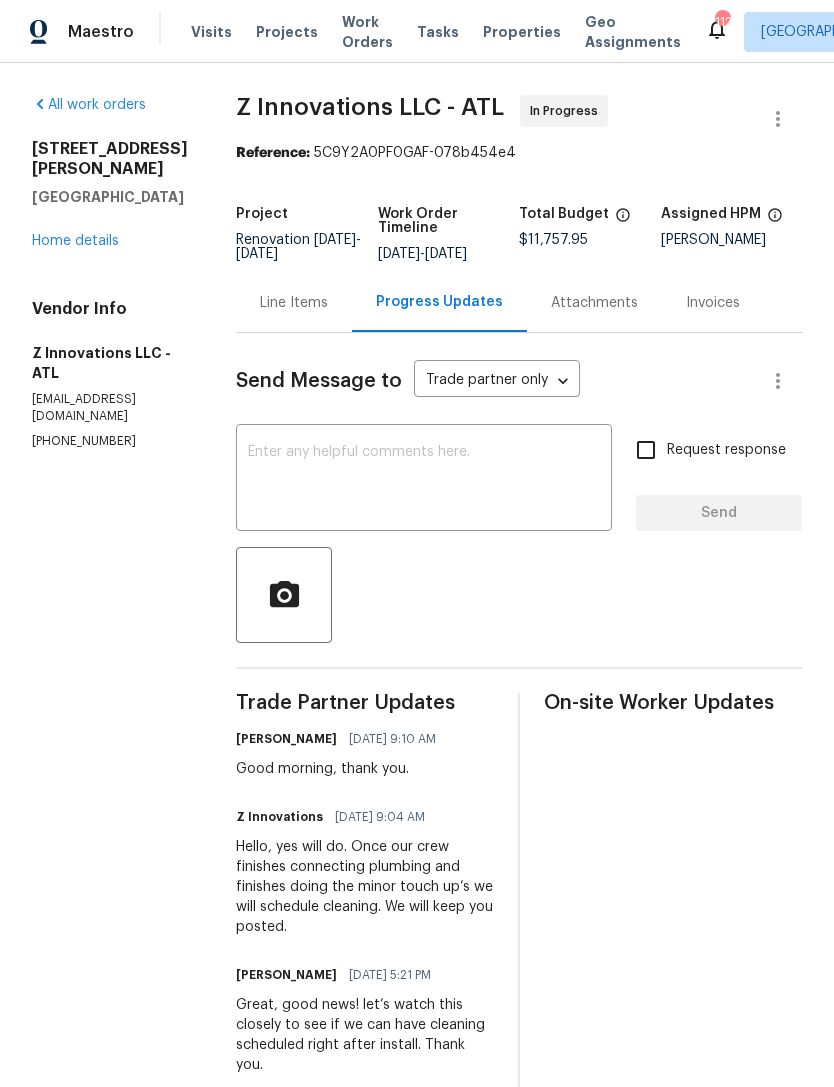 scroll, scrollTop: 0, scrollLeft: 0, axis: both 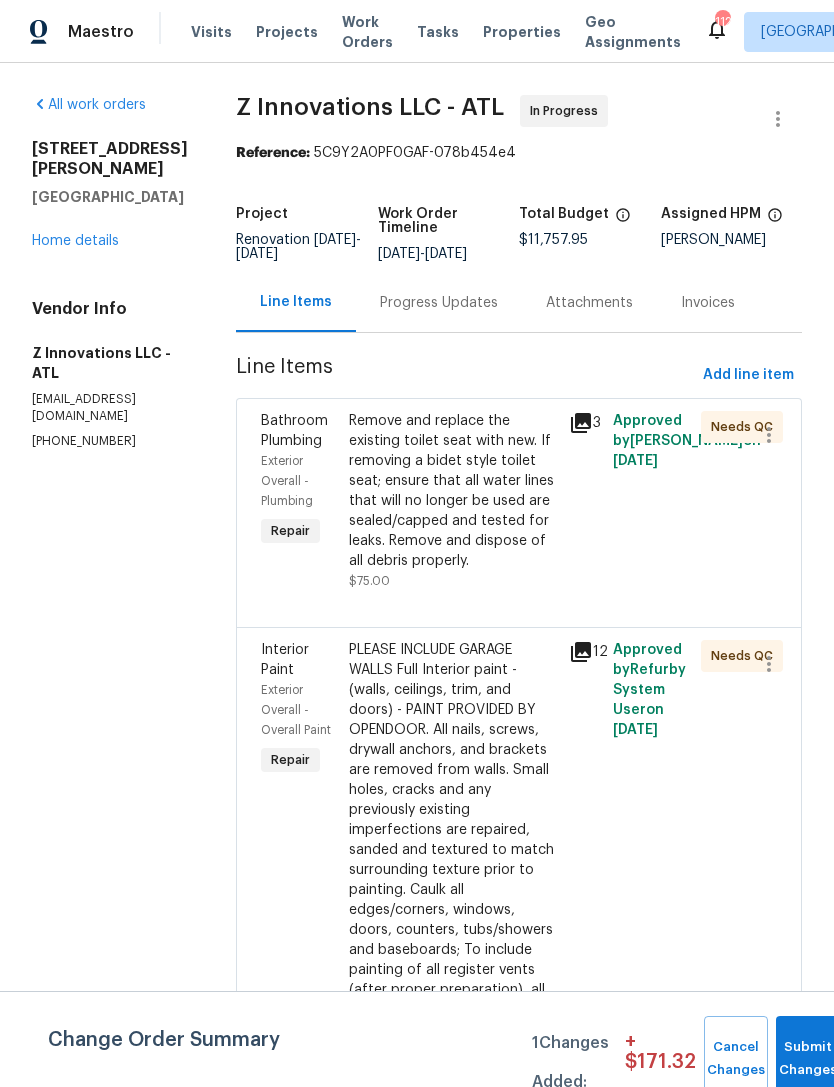 click on "Home details" at bounding box center [75, 241] 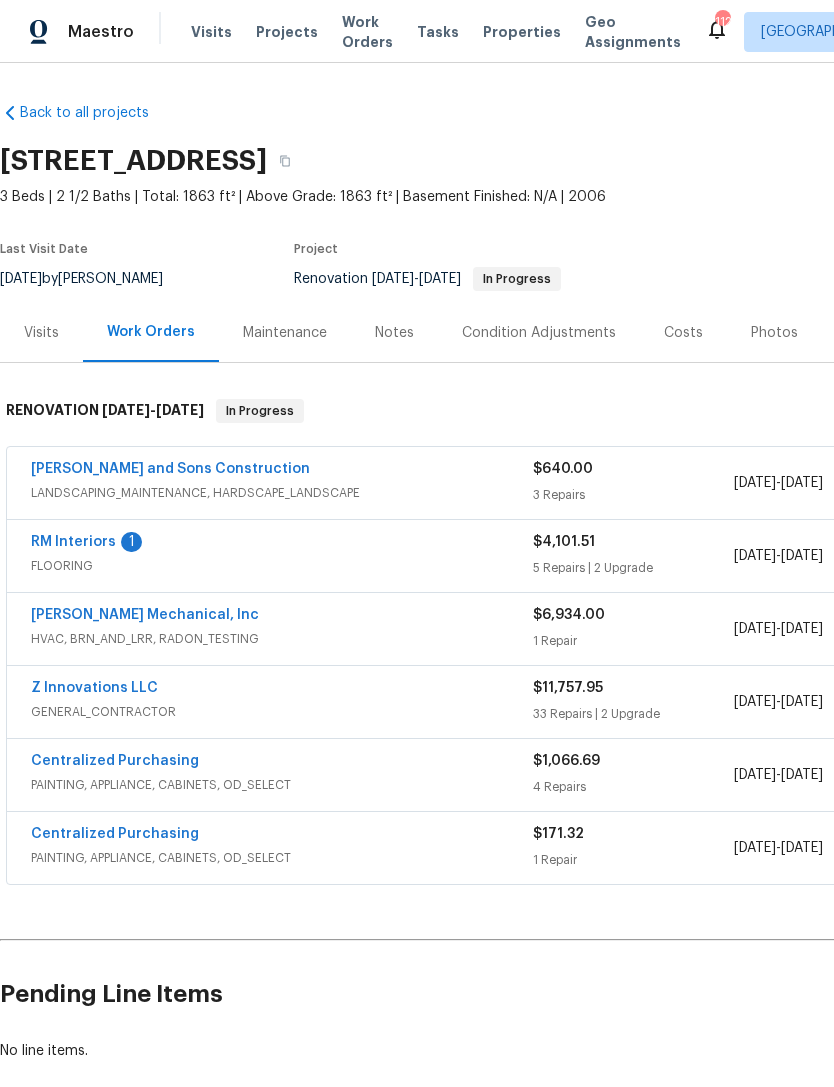 click on "RM Interiors" at bounding box center [73, 542] 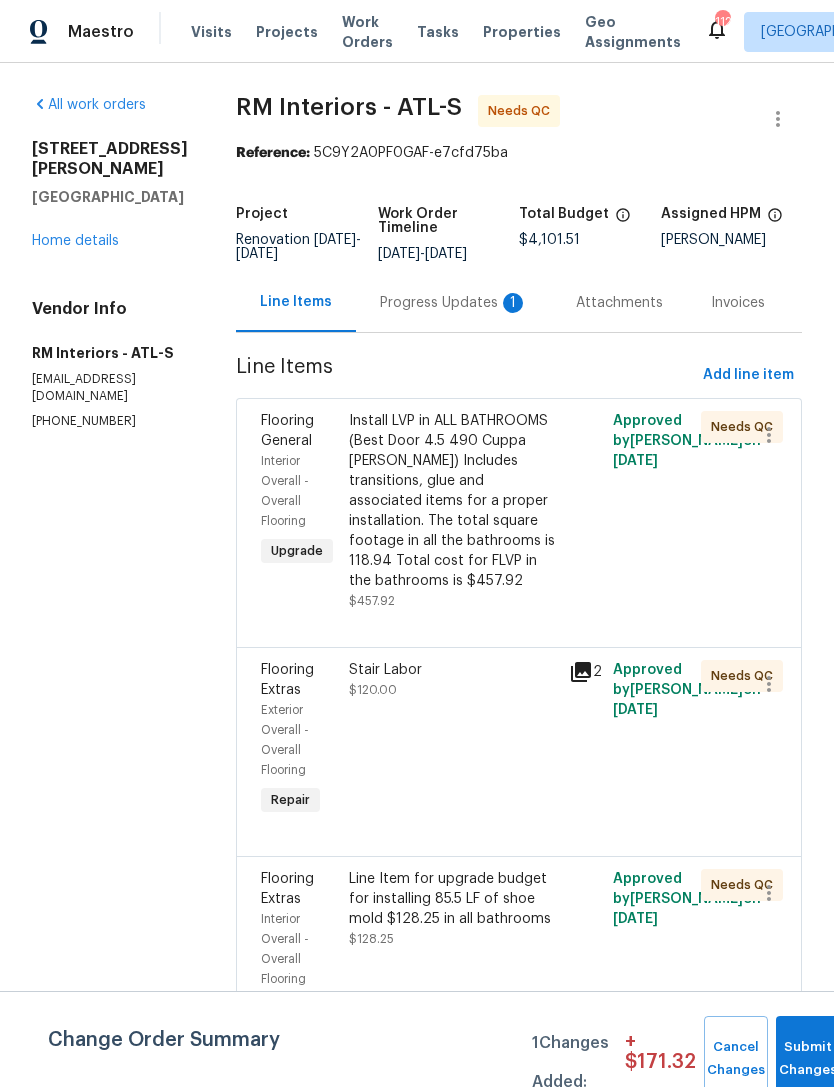 click on "Progress Updates 1" at bounding box center (454, 302) 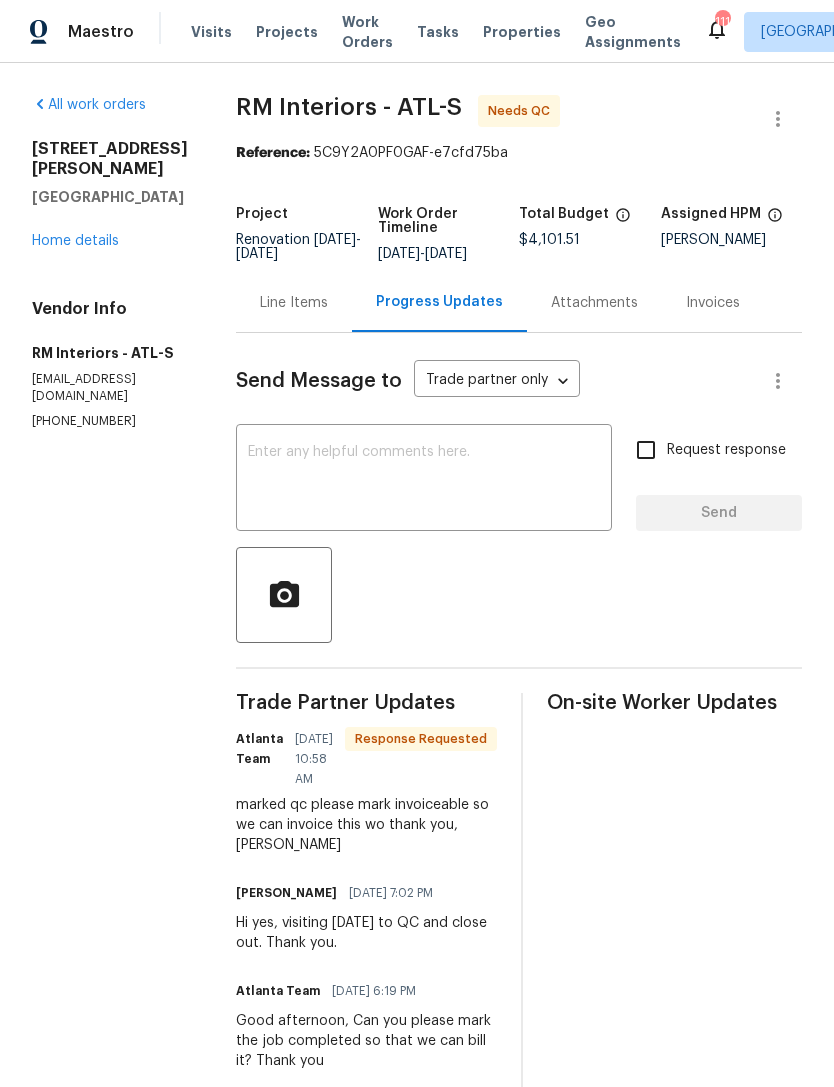 click on "Home details" at bounding box center [75, 241] 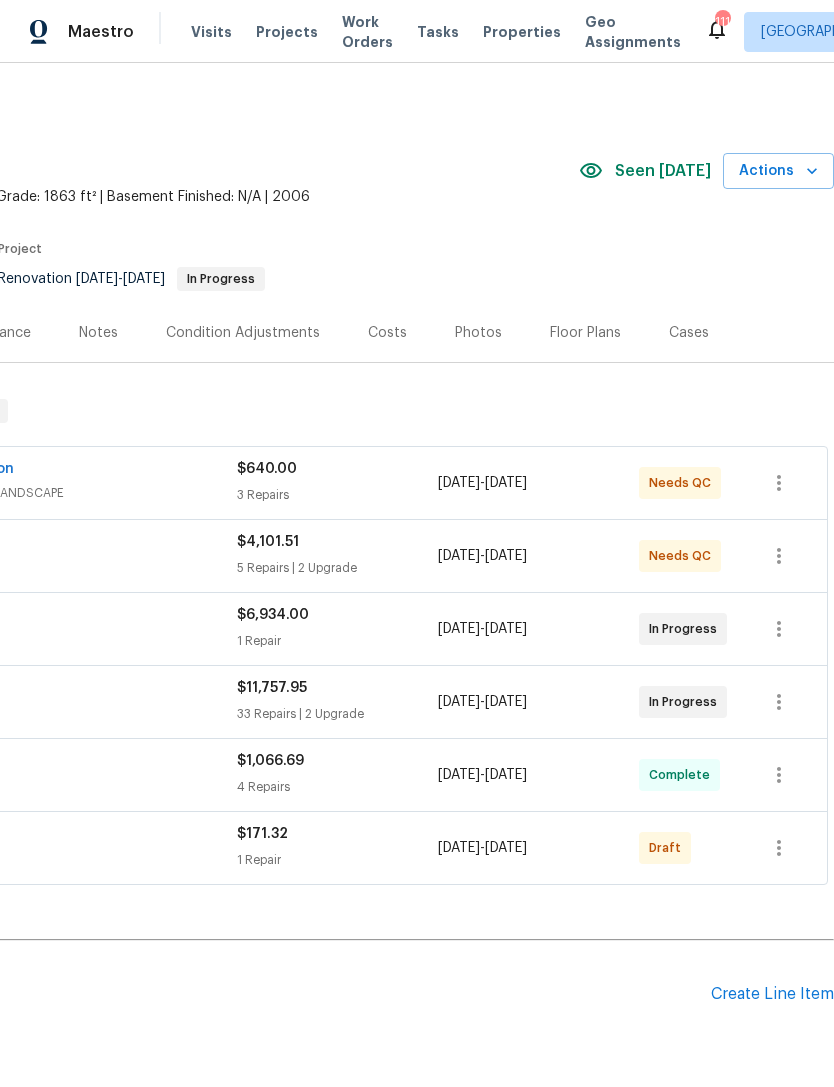 scroll, scrollTop: 0, scrollLeft: 296, axis: horizontal 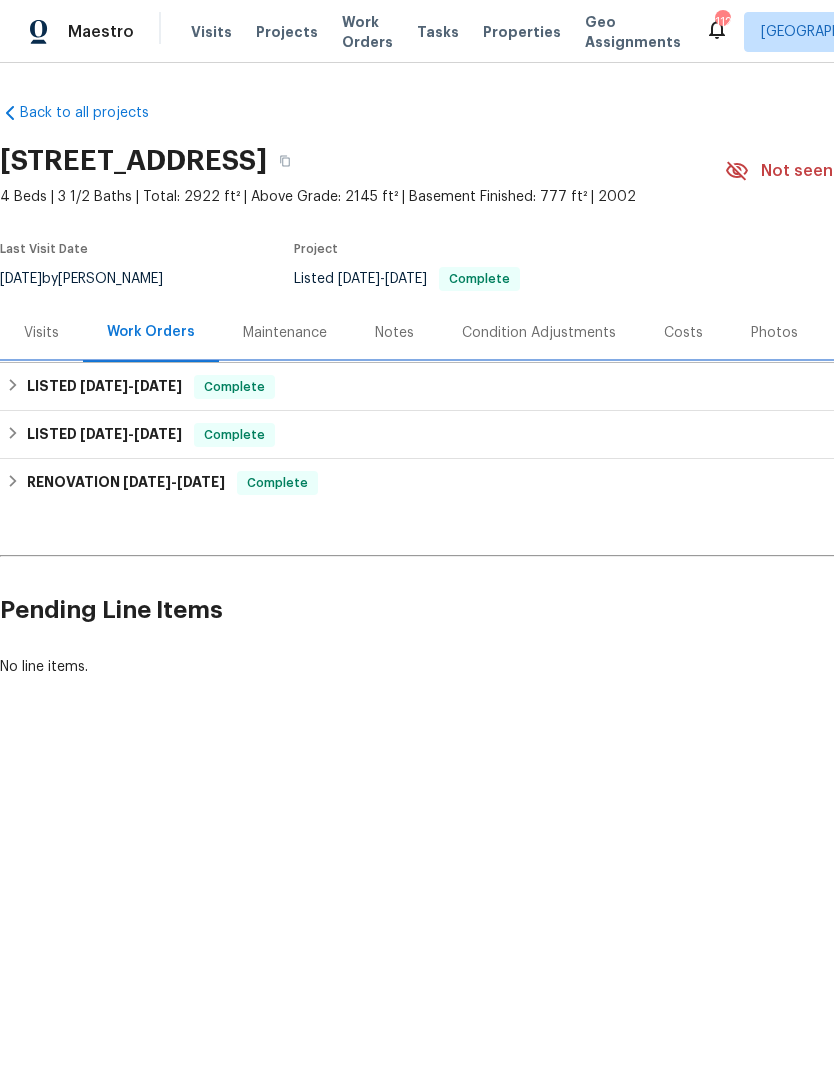 click on "[DATE]" at bounding box center [104, 386] 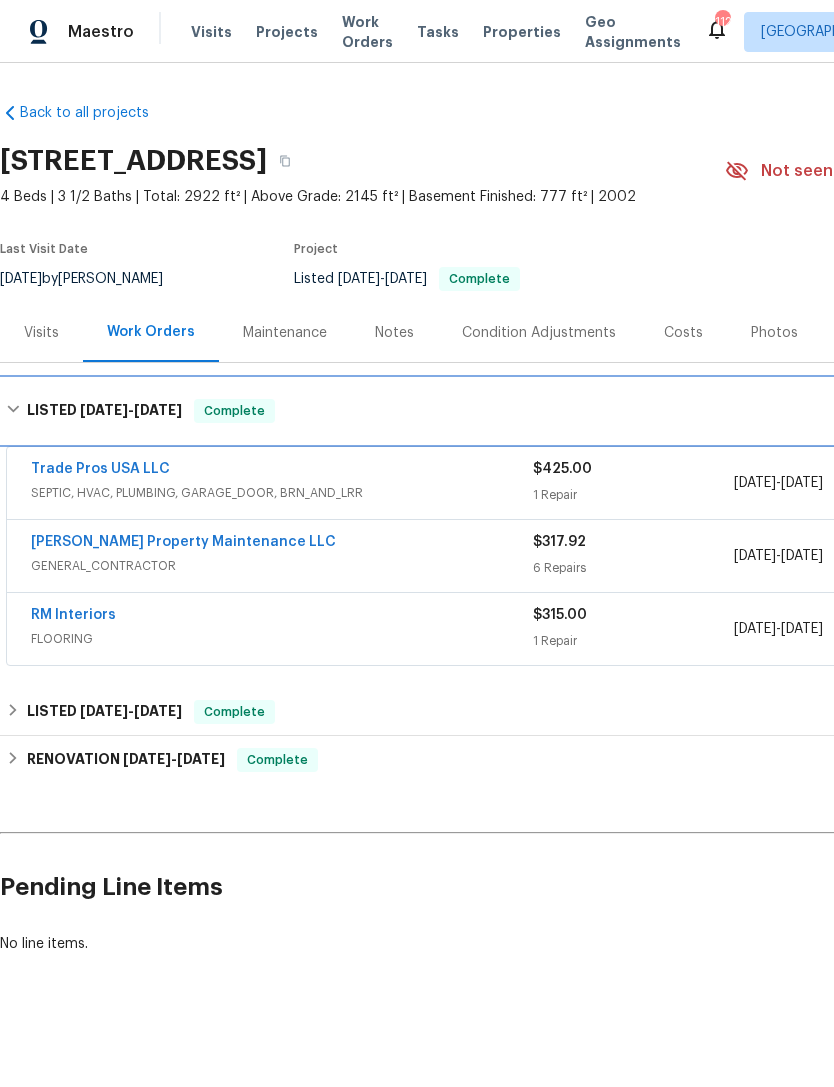 scroll, scrollTop: 0, scrollLeft: 0, axis: both 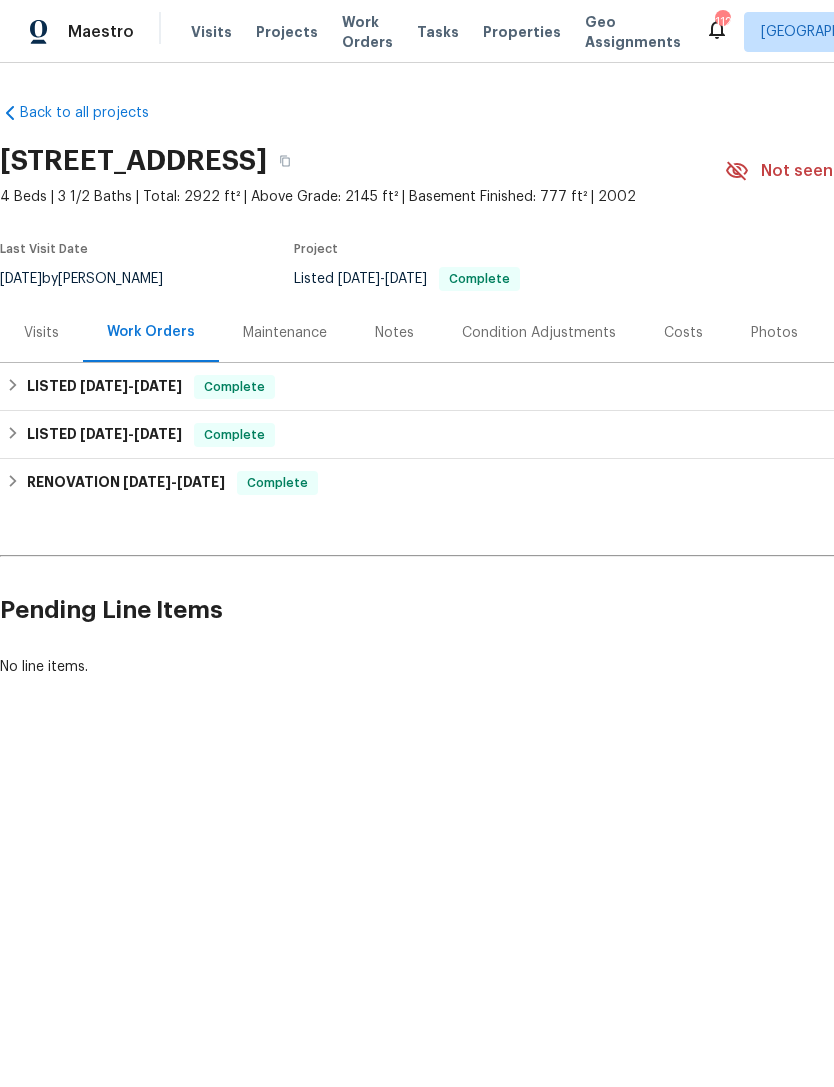 click on "Maintenance" at bounding box center (285, 333) 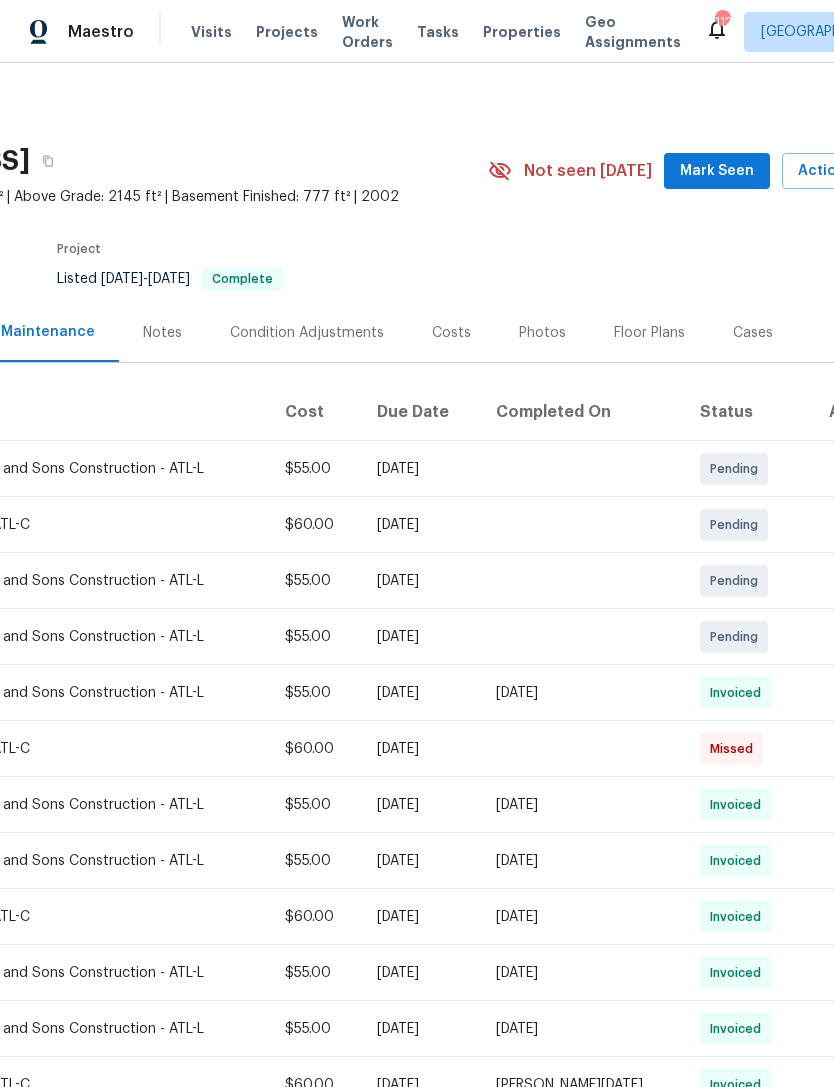 scroll, scrollTop: 0, scrollLeft: 236, axis: horizontal 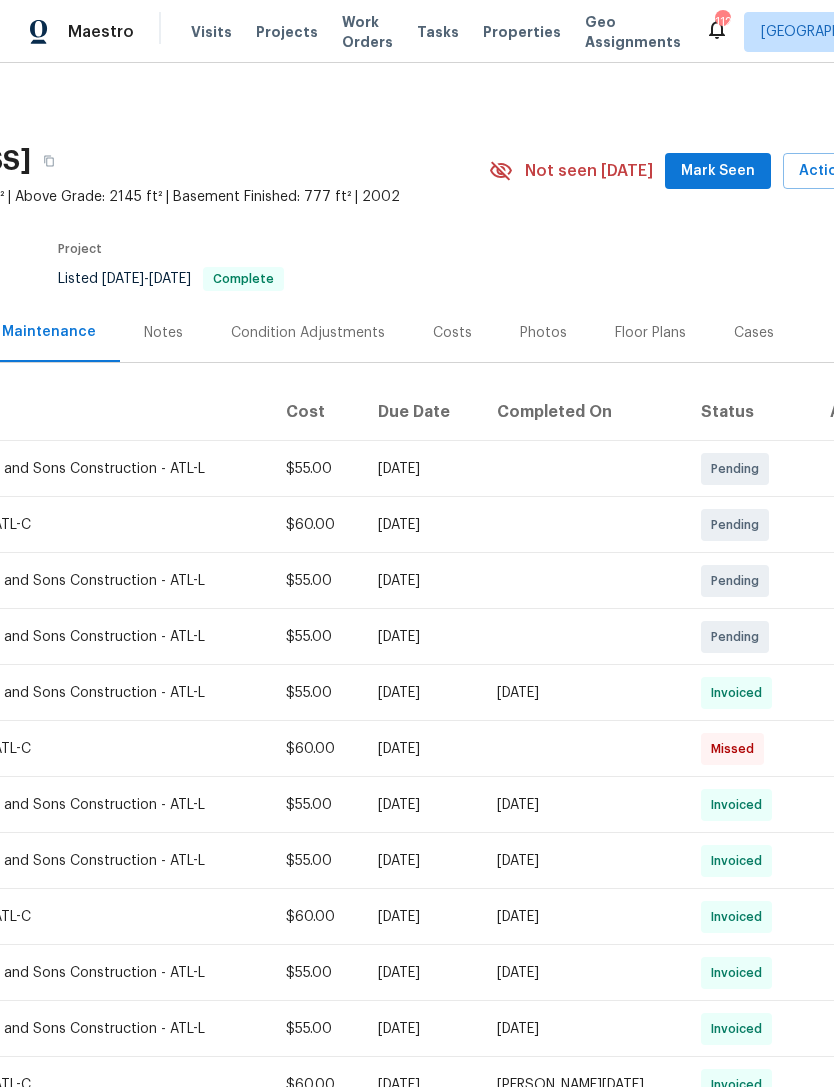 click on "Notes" at bounding box center [163, 333] 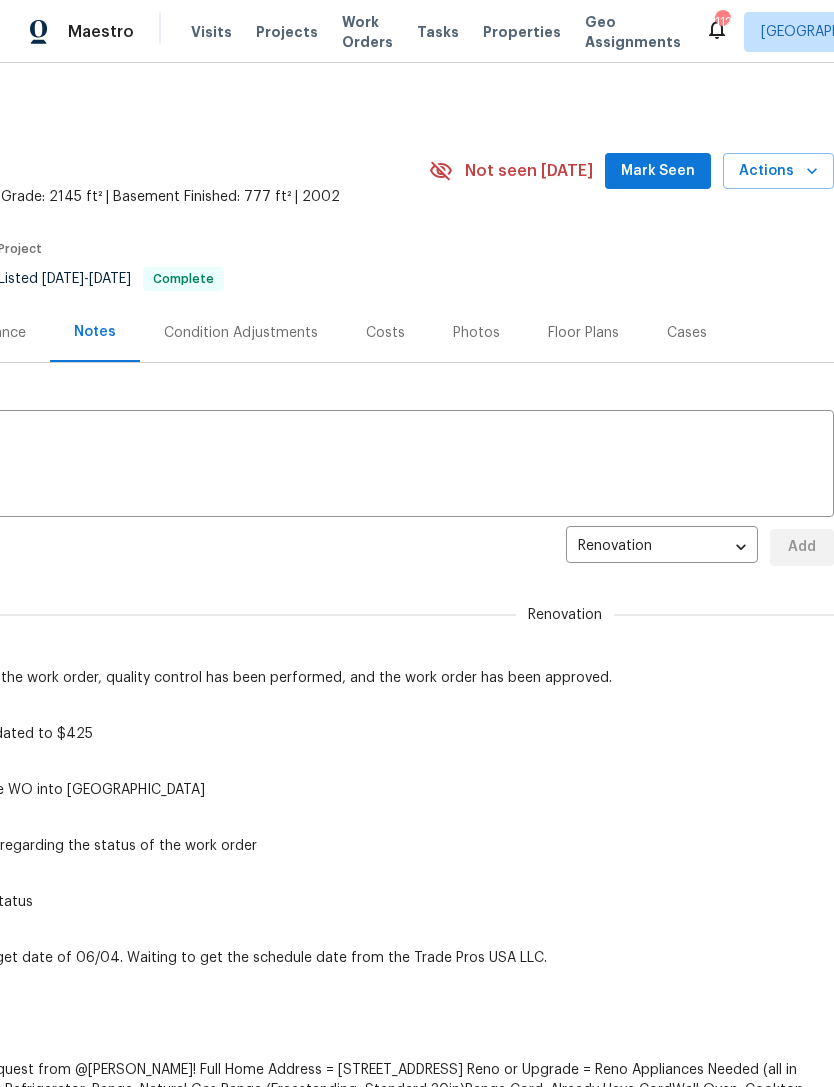 scroll, scrollTop: 0, scrollLeft: 296, axis: horizontal 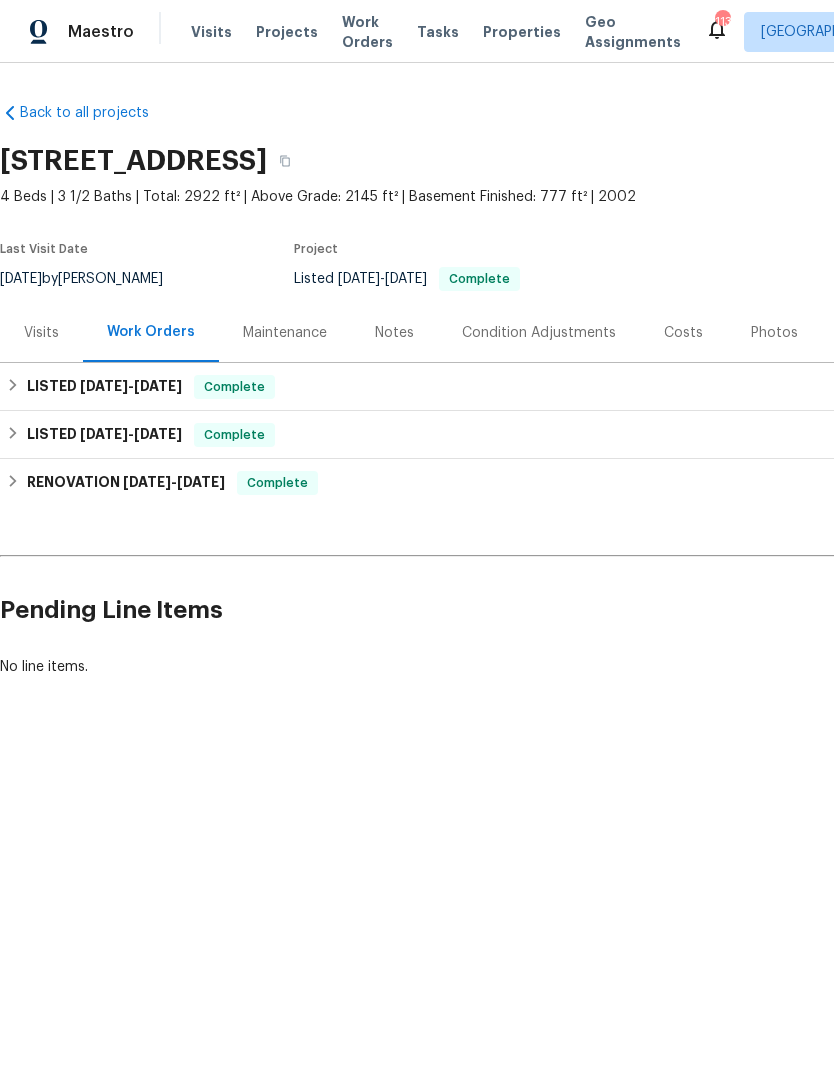 click on "Maintenance" at bounding box center (285, 333) 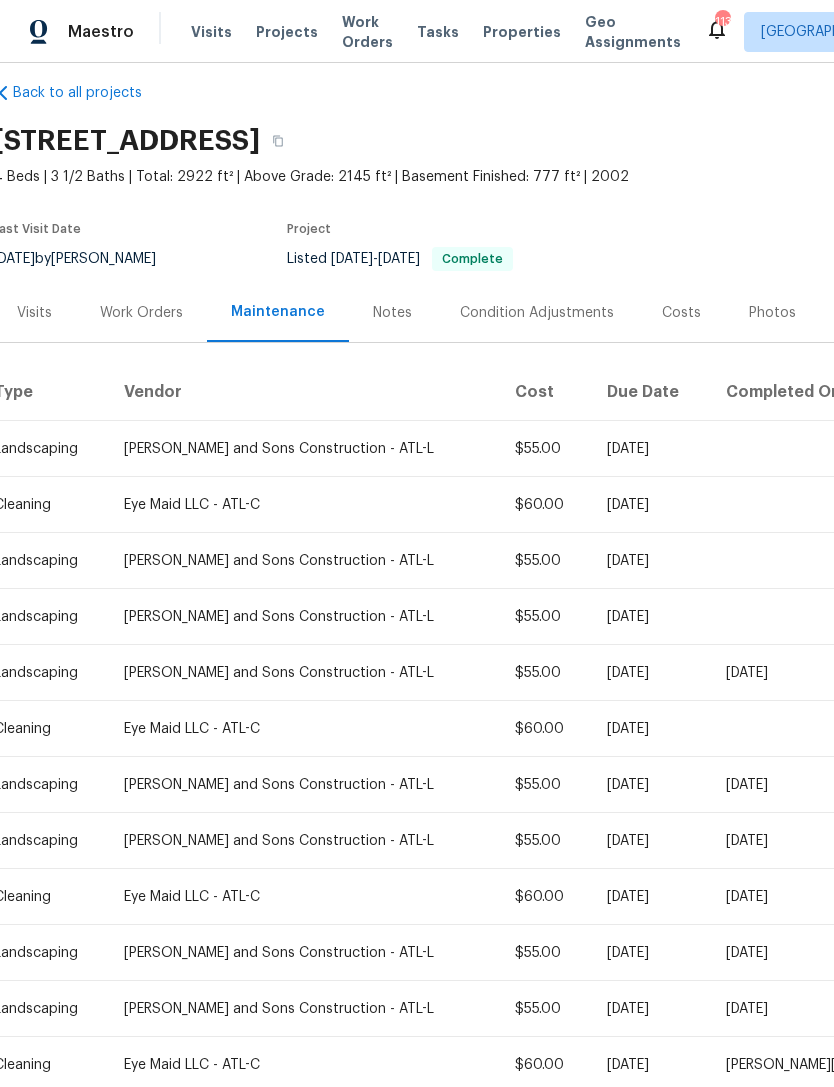 scroll, scrollTop: 0, scrollLeft: 7, axis: horizontal 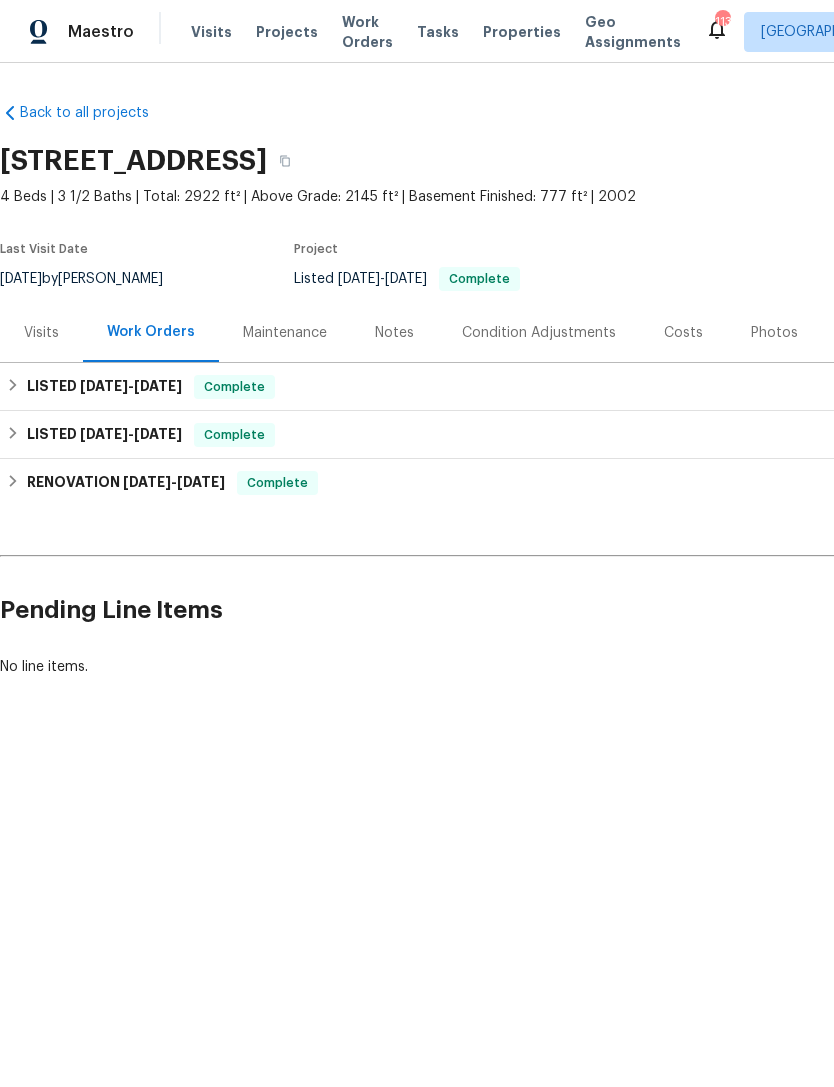 click on "Maintenance" at bounding box center [285, 332] 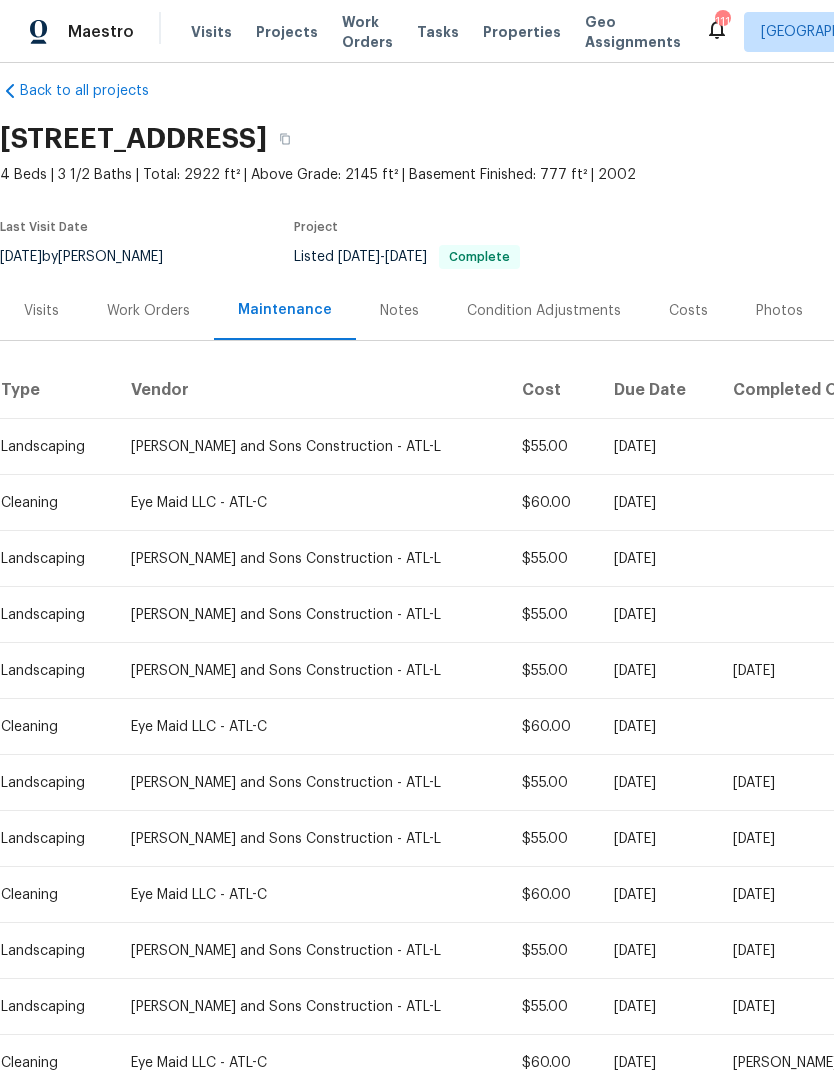 scroll, scrollTop: 22, scrollLeft: 0, axis: vertical 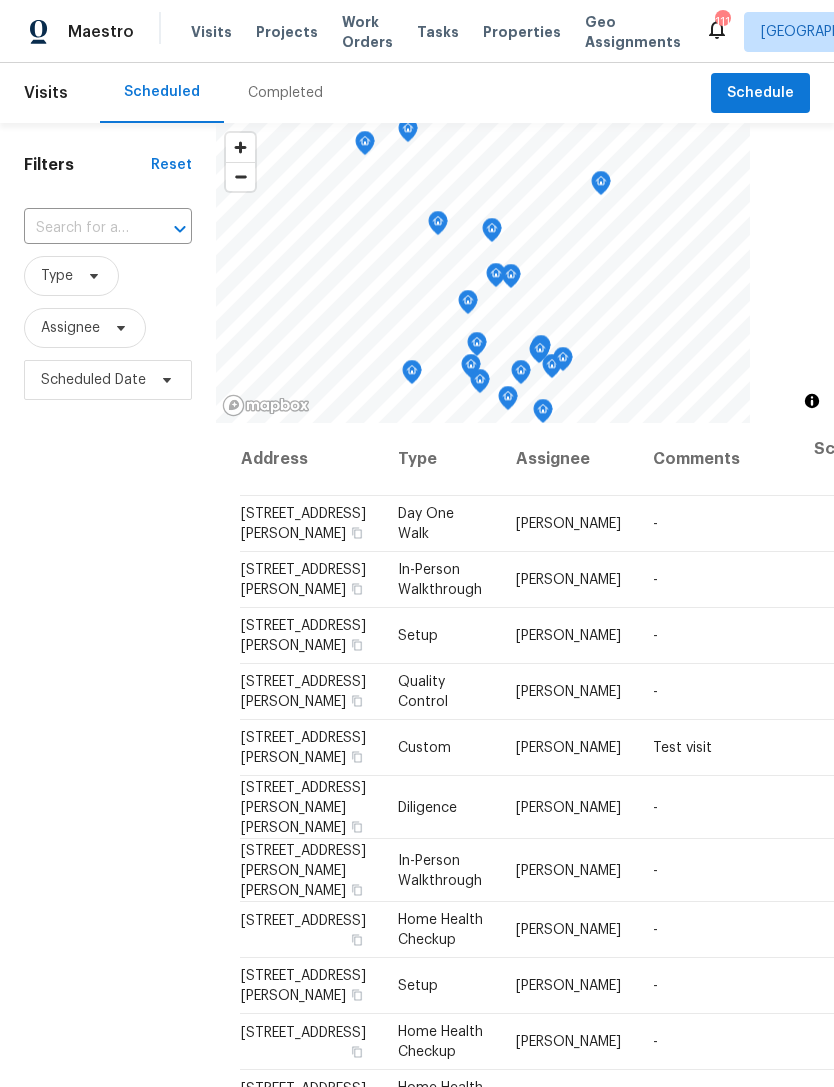 click at bounding box center [180, 229] 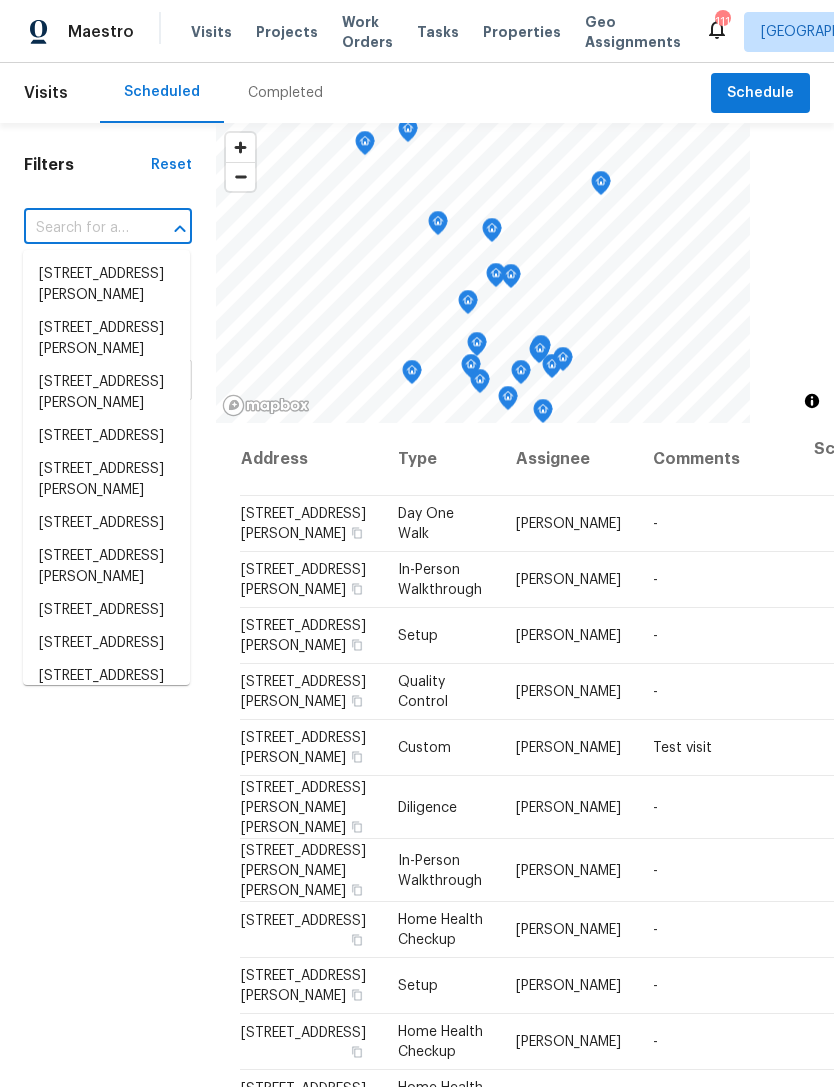 click at bounding box center [80, 228] 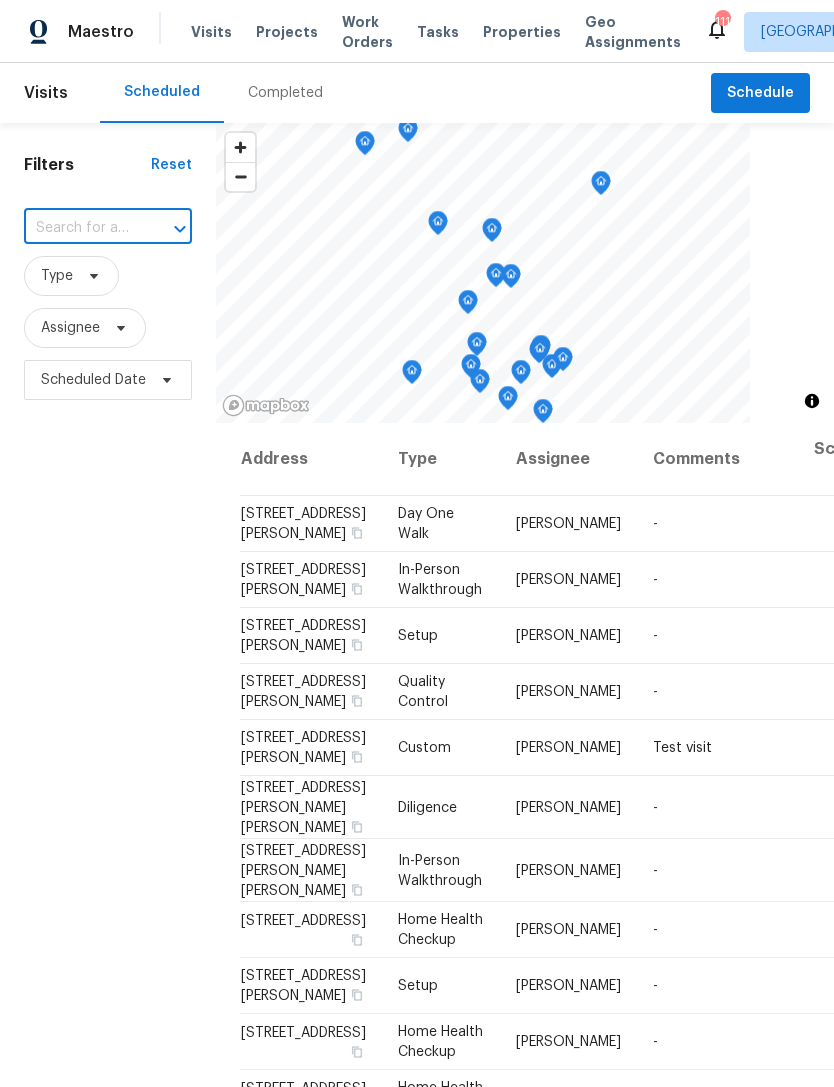 paste on "[STREET_ADDRESS]" 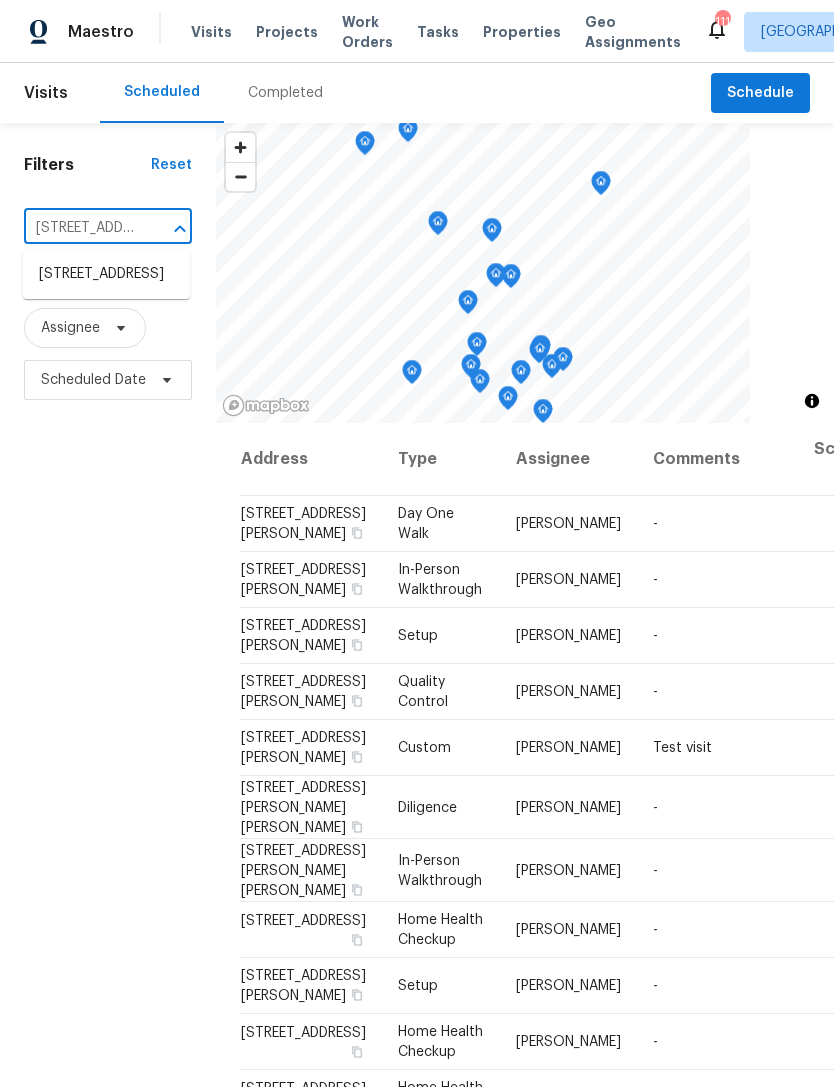 click on "[STREET_ADDRESS]" at bounding box center (106, 274) 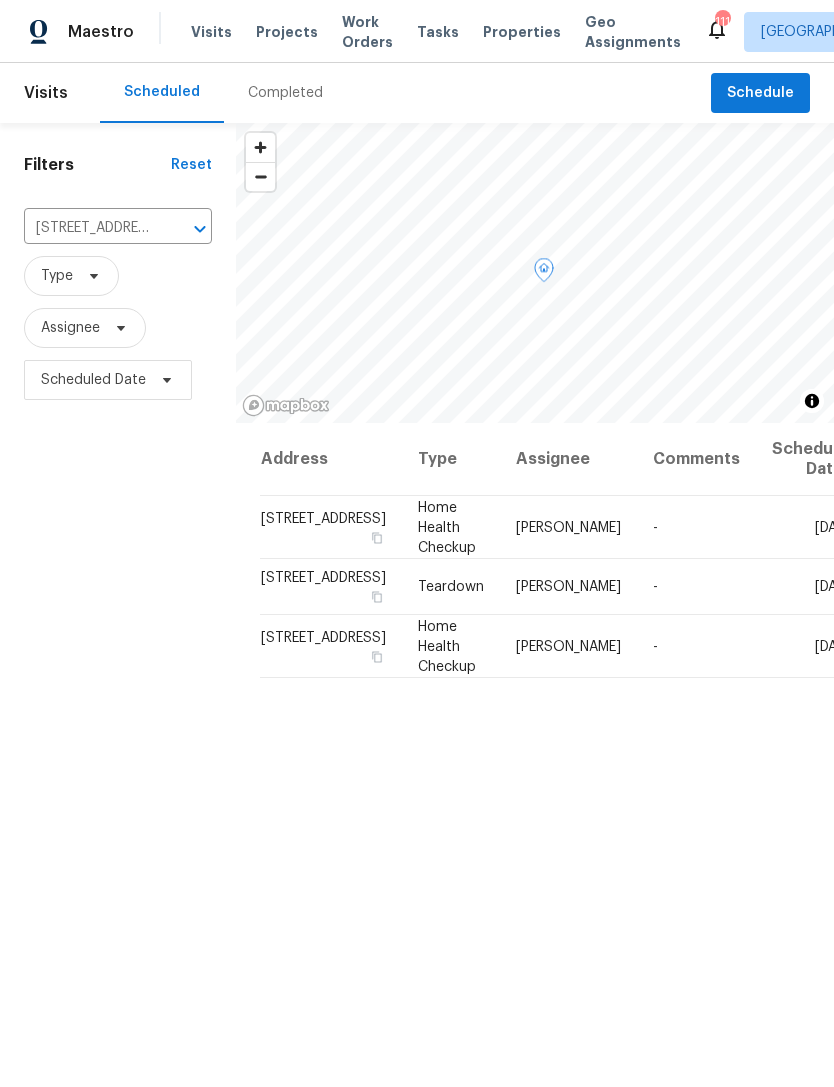 click on "[STREET_ADDRESS]" at bounding box center [331, 527] 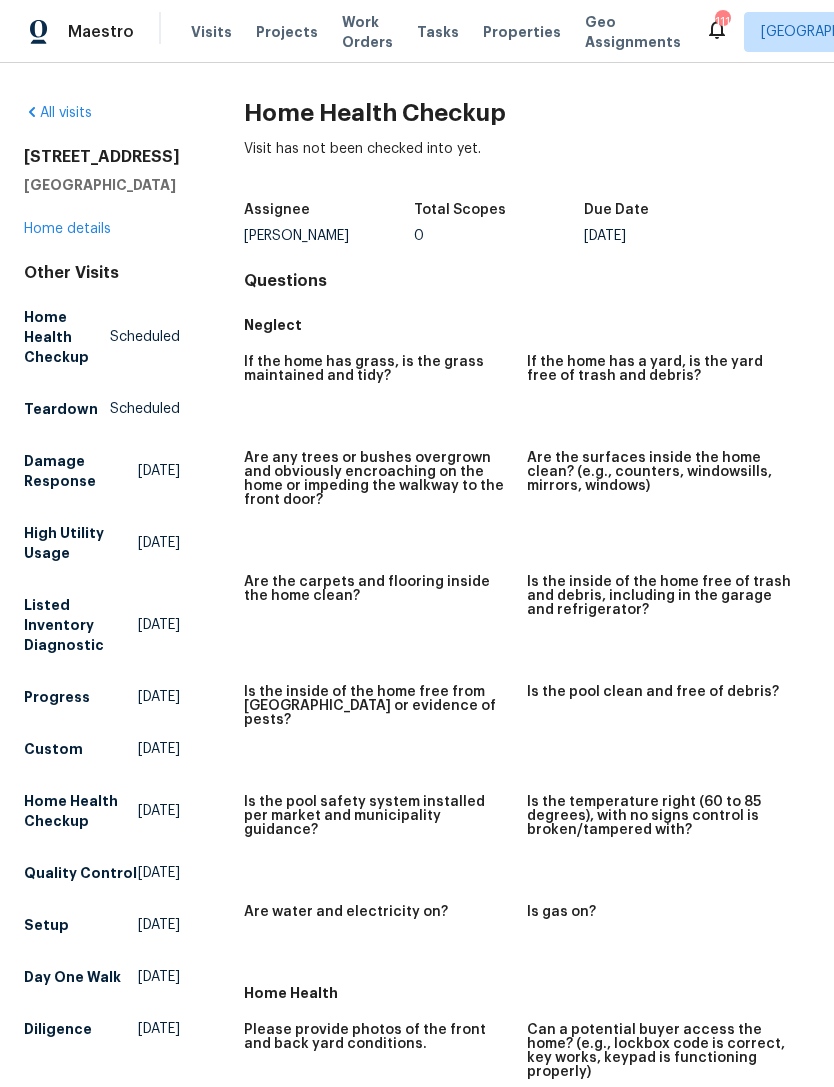 click on "Home details" at bounding box center [67, 229] 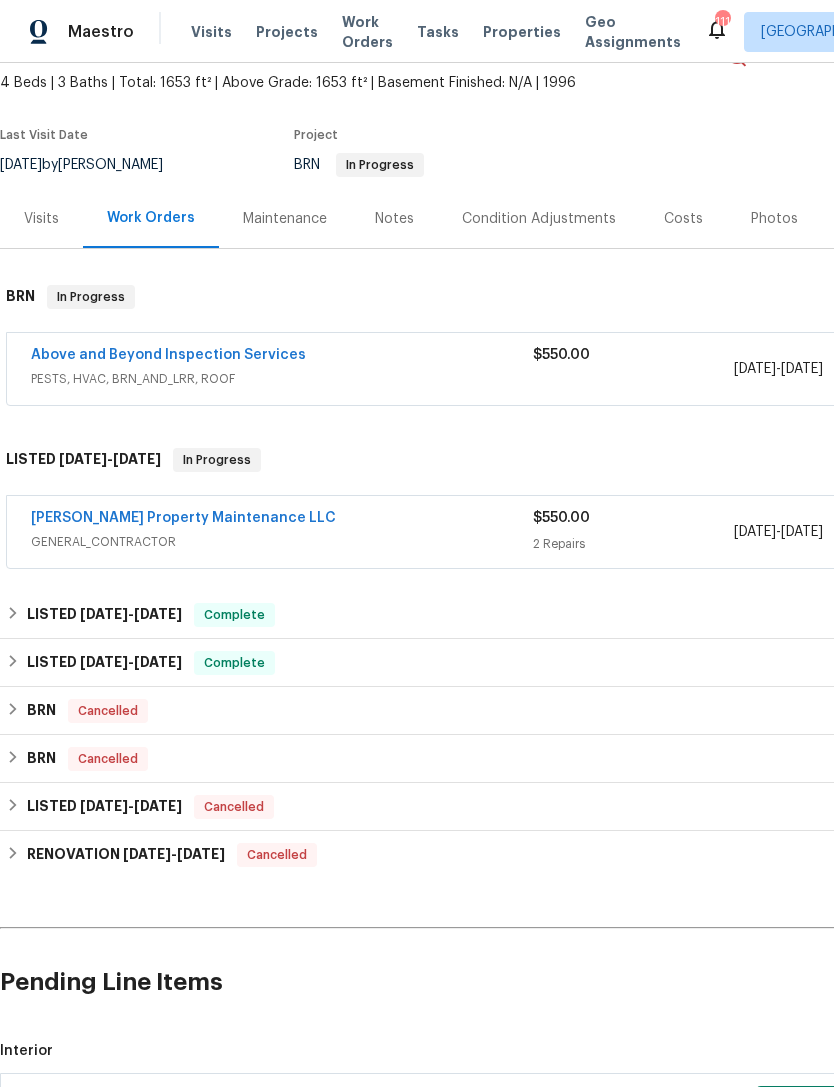 scroll, scrollTop: 116, scrollLeft: 0, axis: vertical 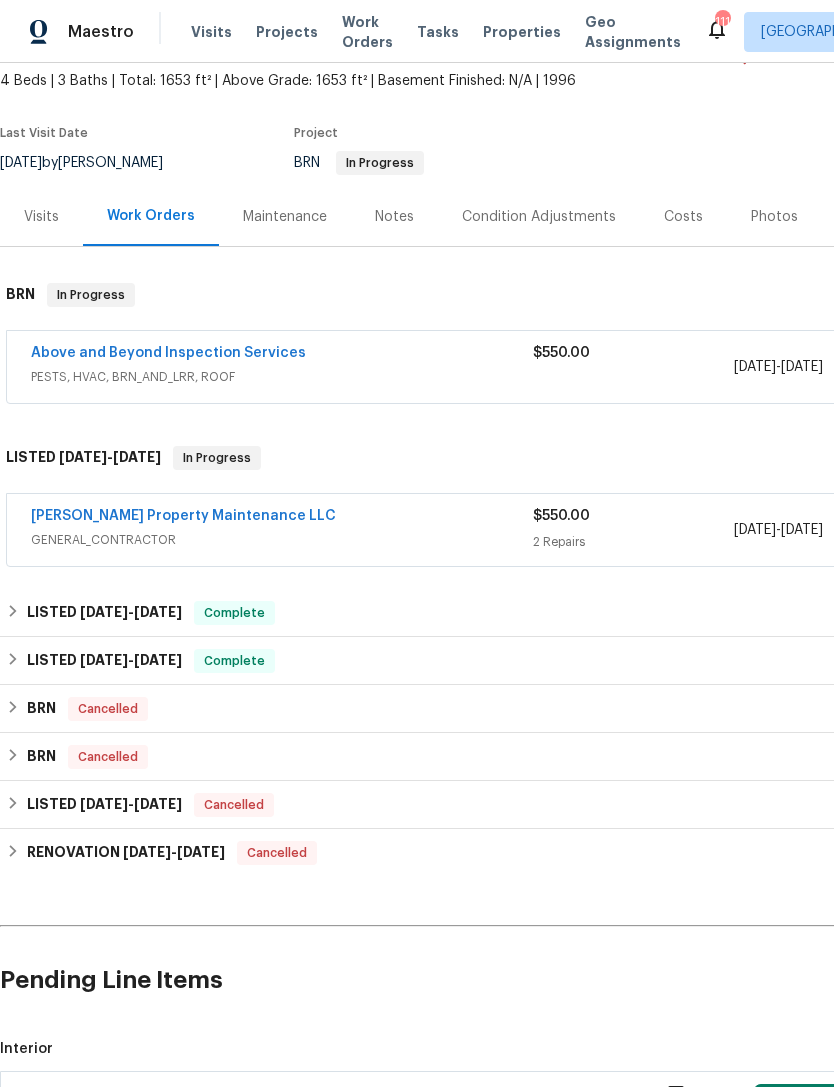 click on "[PERSON_NAME] Property Maintenance LLC" at bounding box center [282, 518] 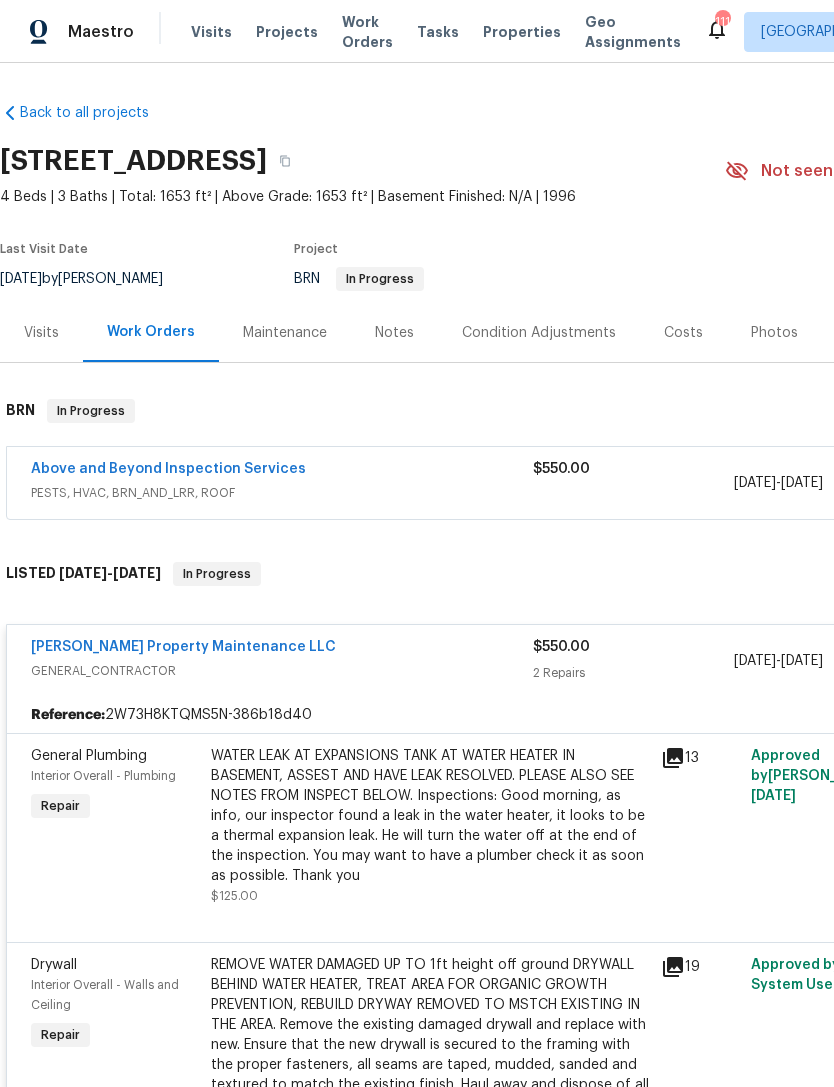 scroll, scrollTop: 0, scrollLeft: 0, axis: both 